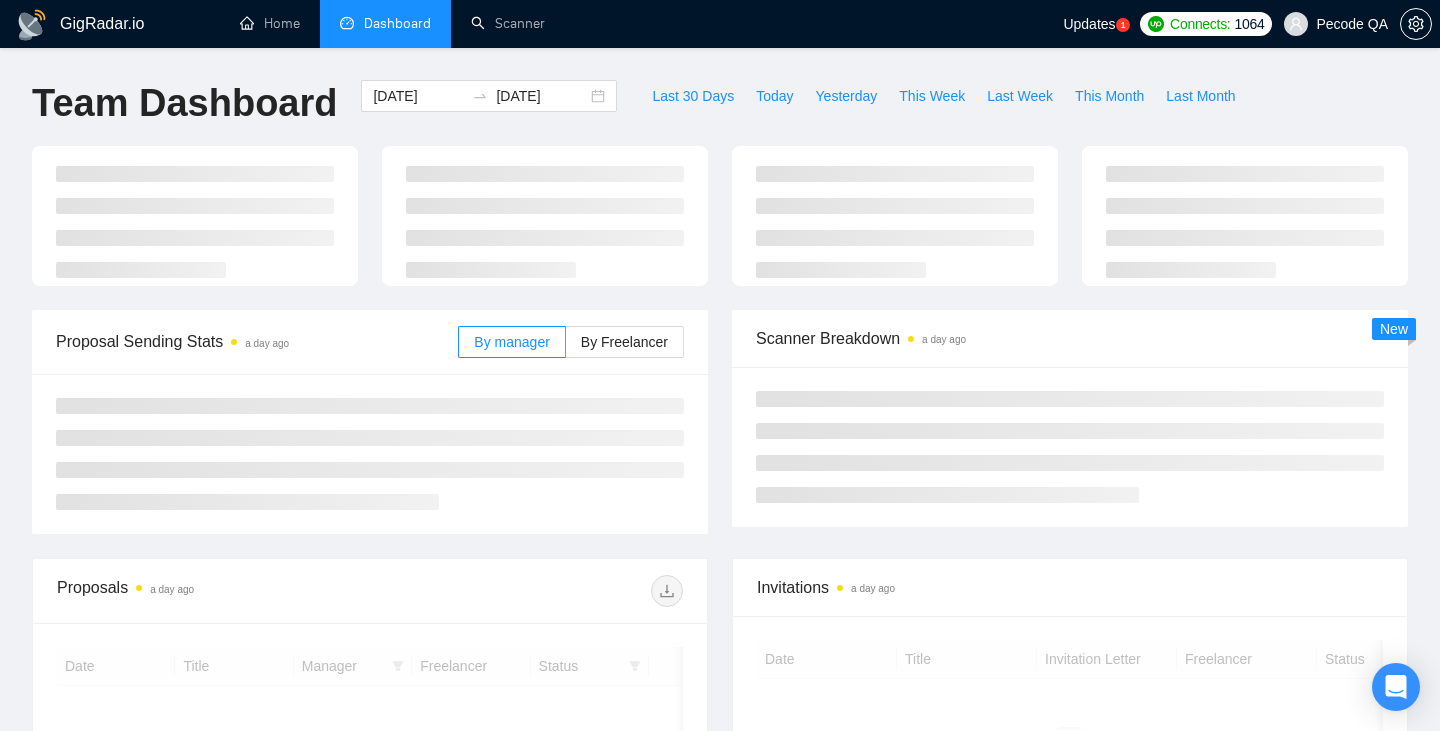 scroll, scrollTop: 0, scrollLeft: 0, axis: both 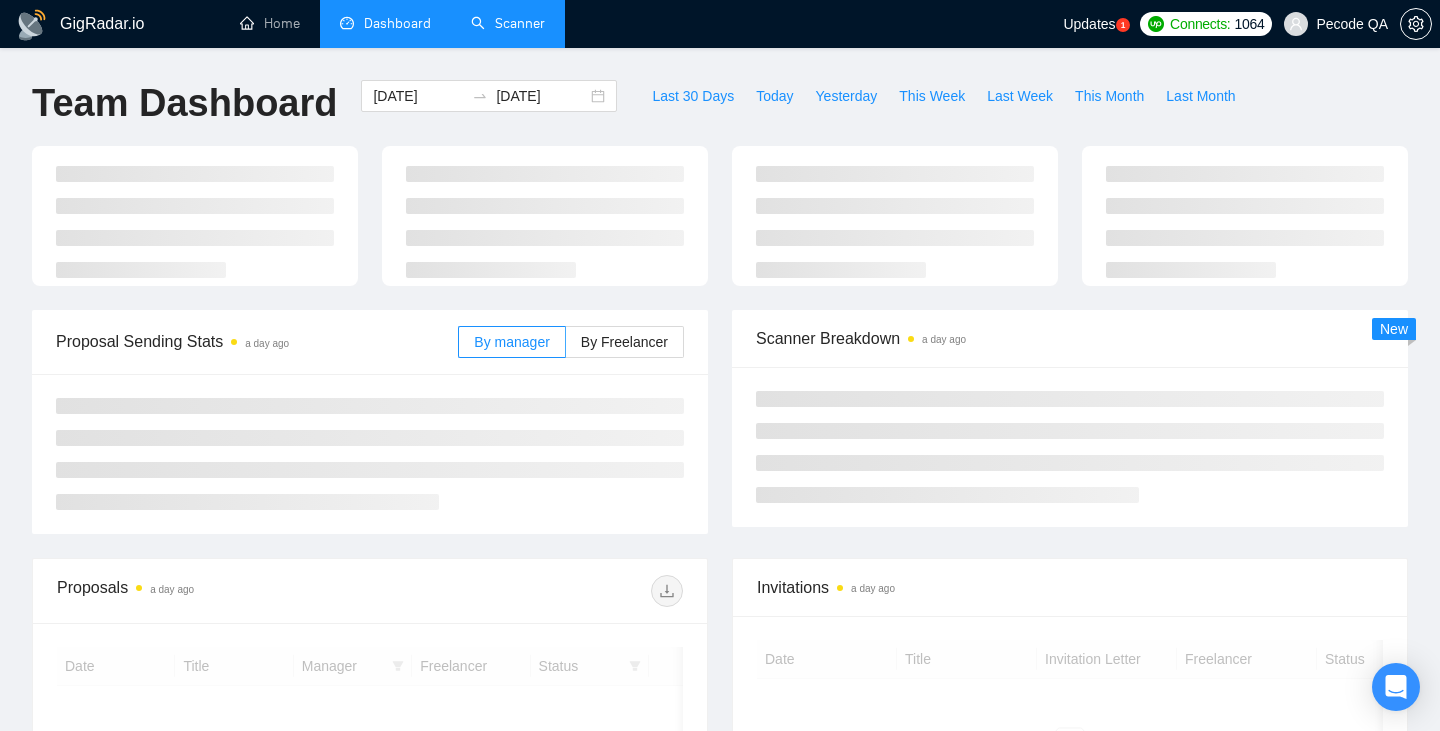 click on "Scanner" at bounding box center (508, 23) 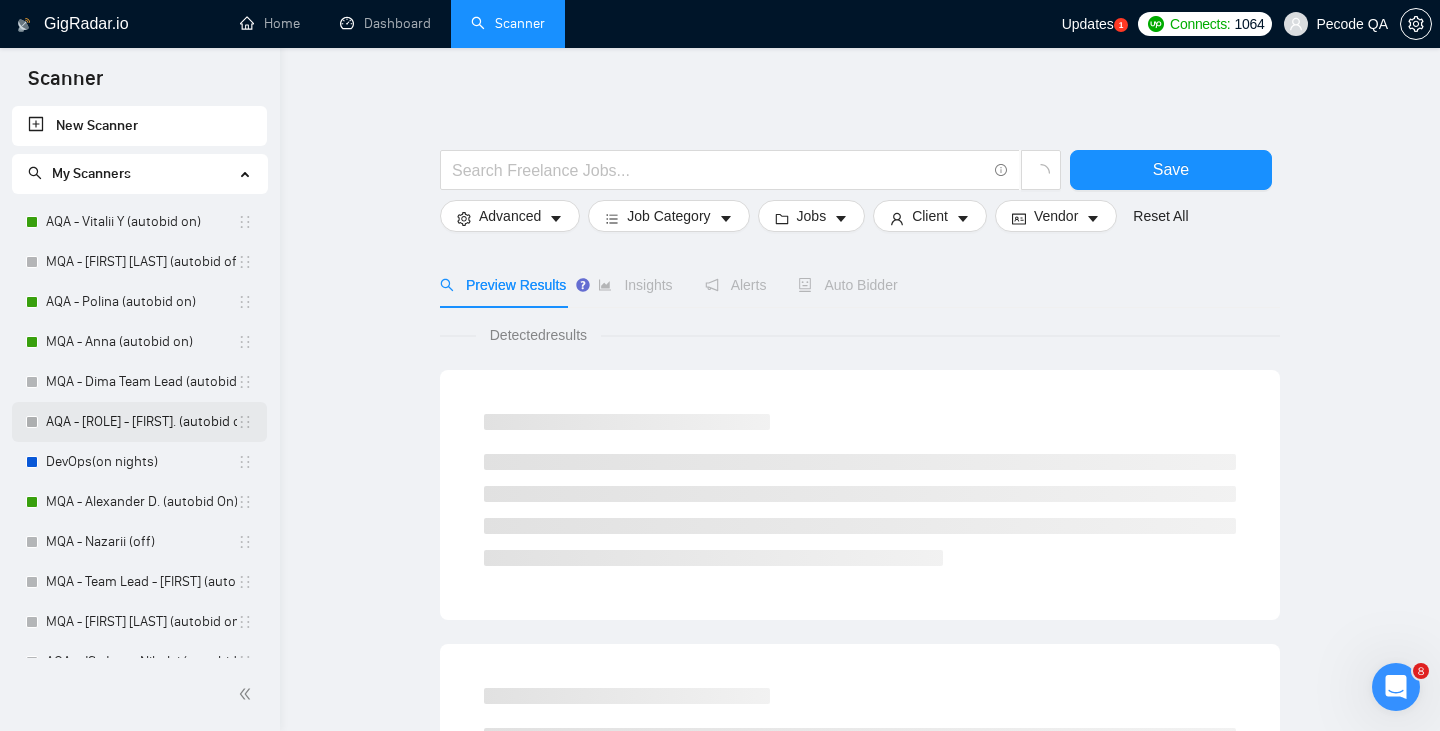 scroll, scrollTop: 0, scrollLeft: 0, axis: both 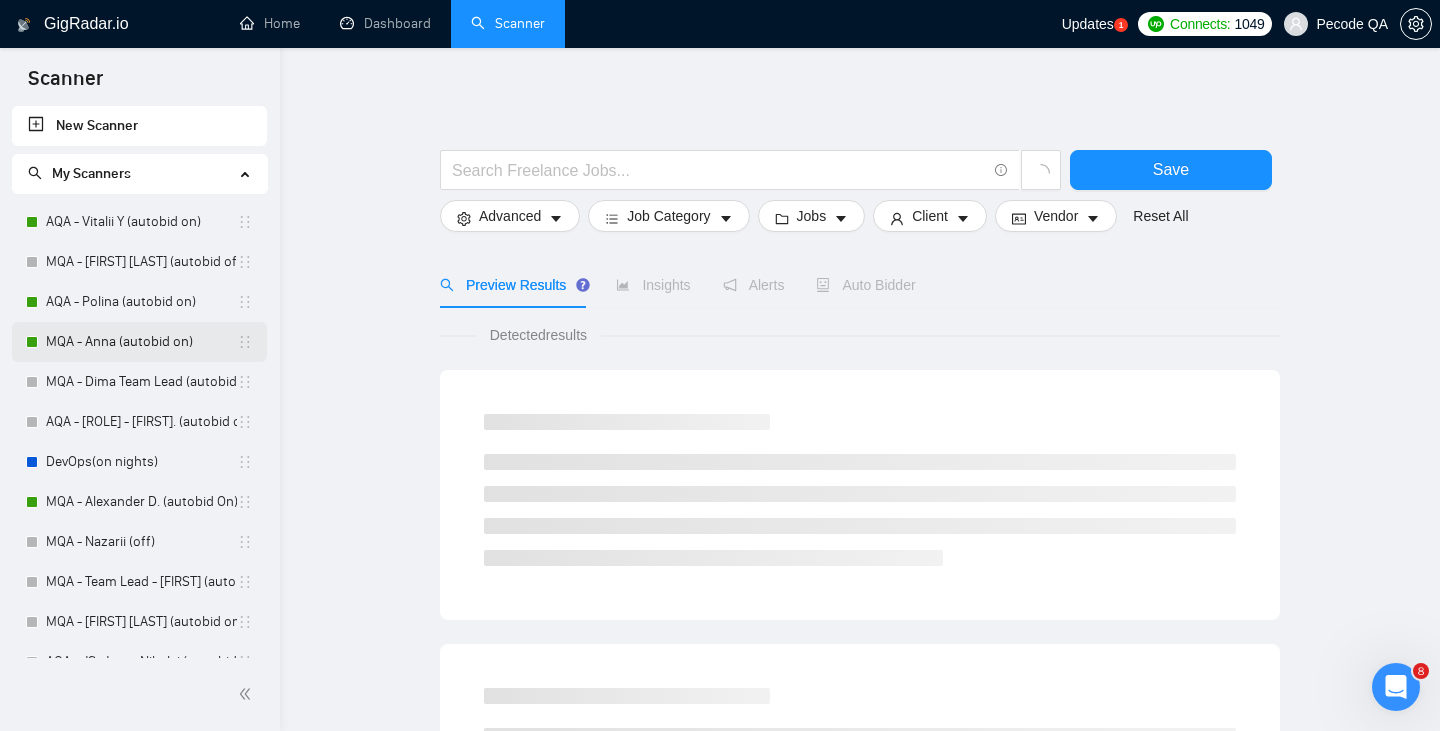 click on "MQA - Anna (autobid on)" at bounding box center (141, 342) 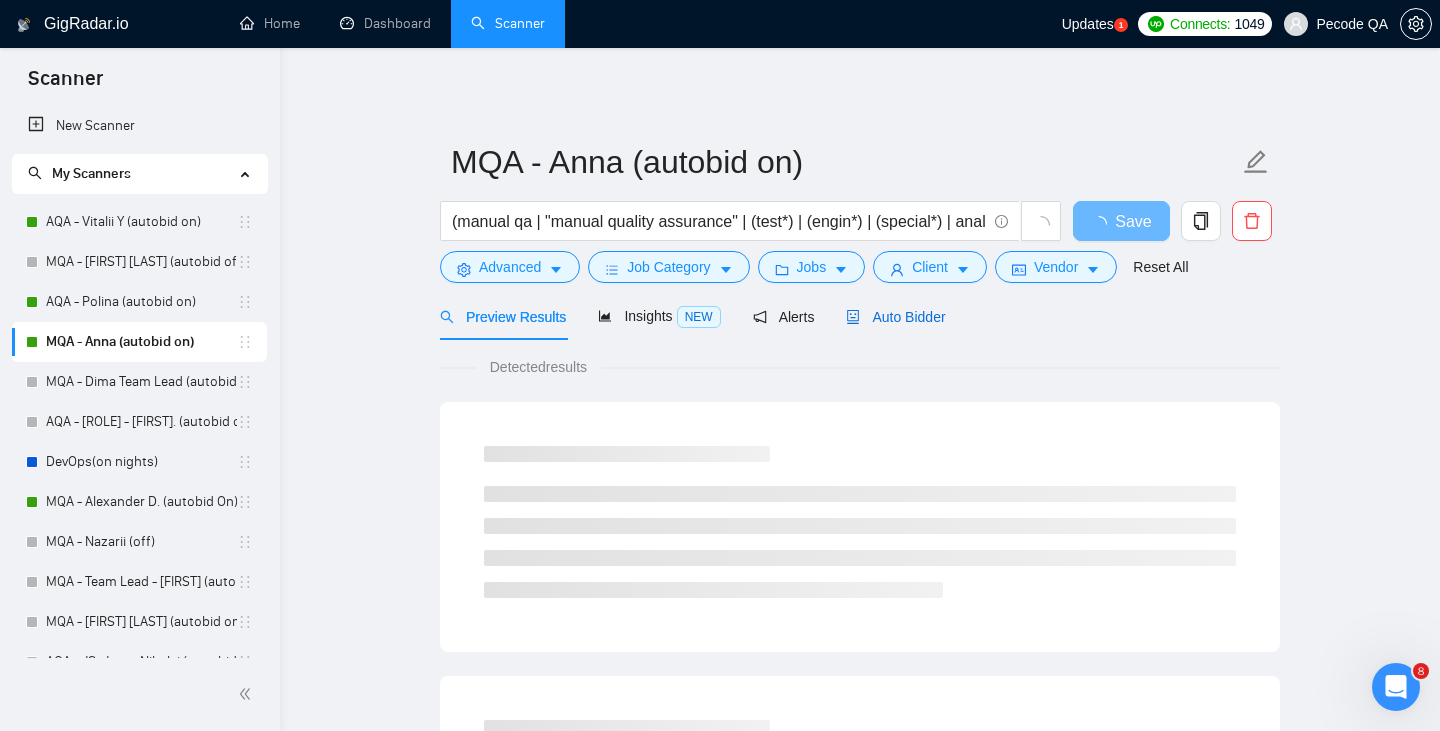 click on "Auto Bidder" at bounding box center [895, 317] 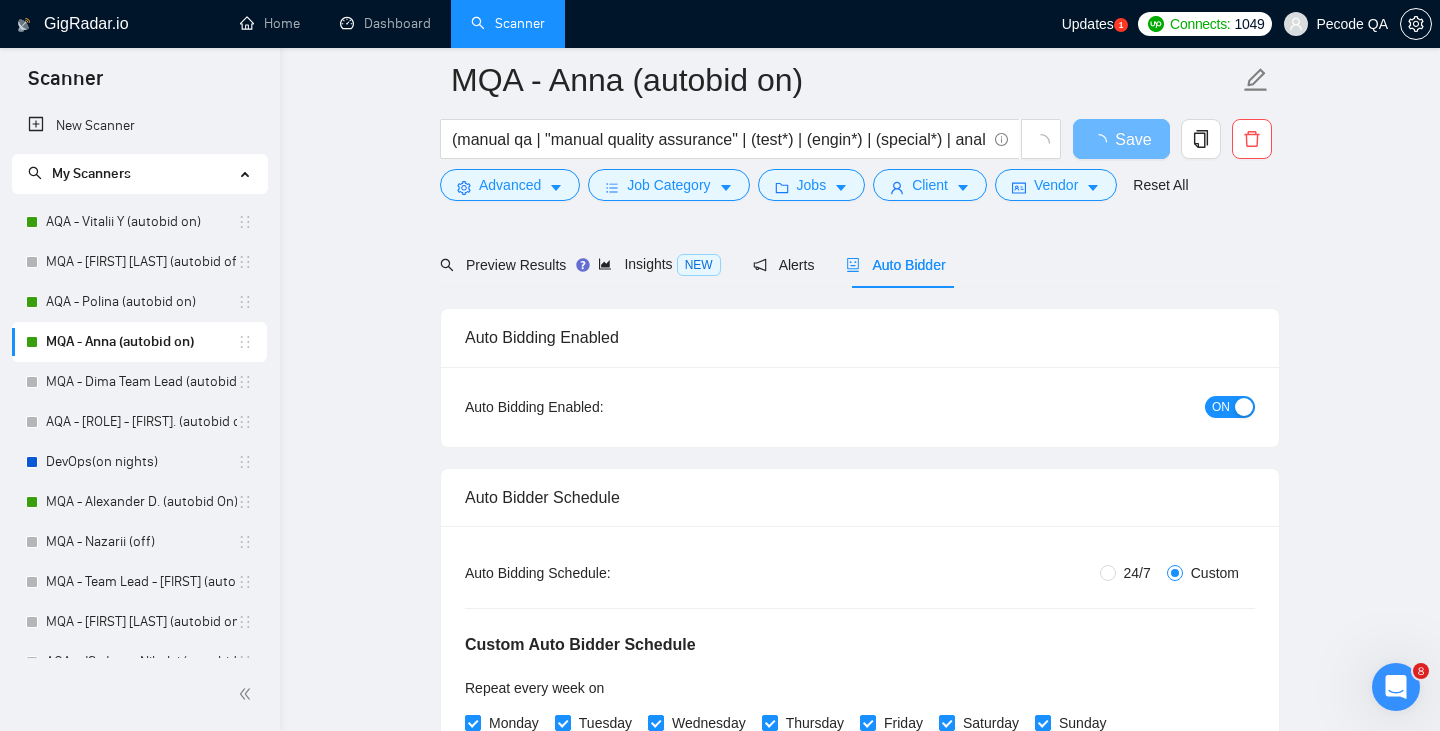 scroll, scrollTop: 248, scrollLeft: 0, axis: vertical 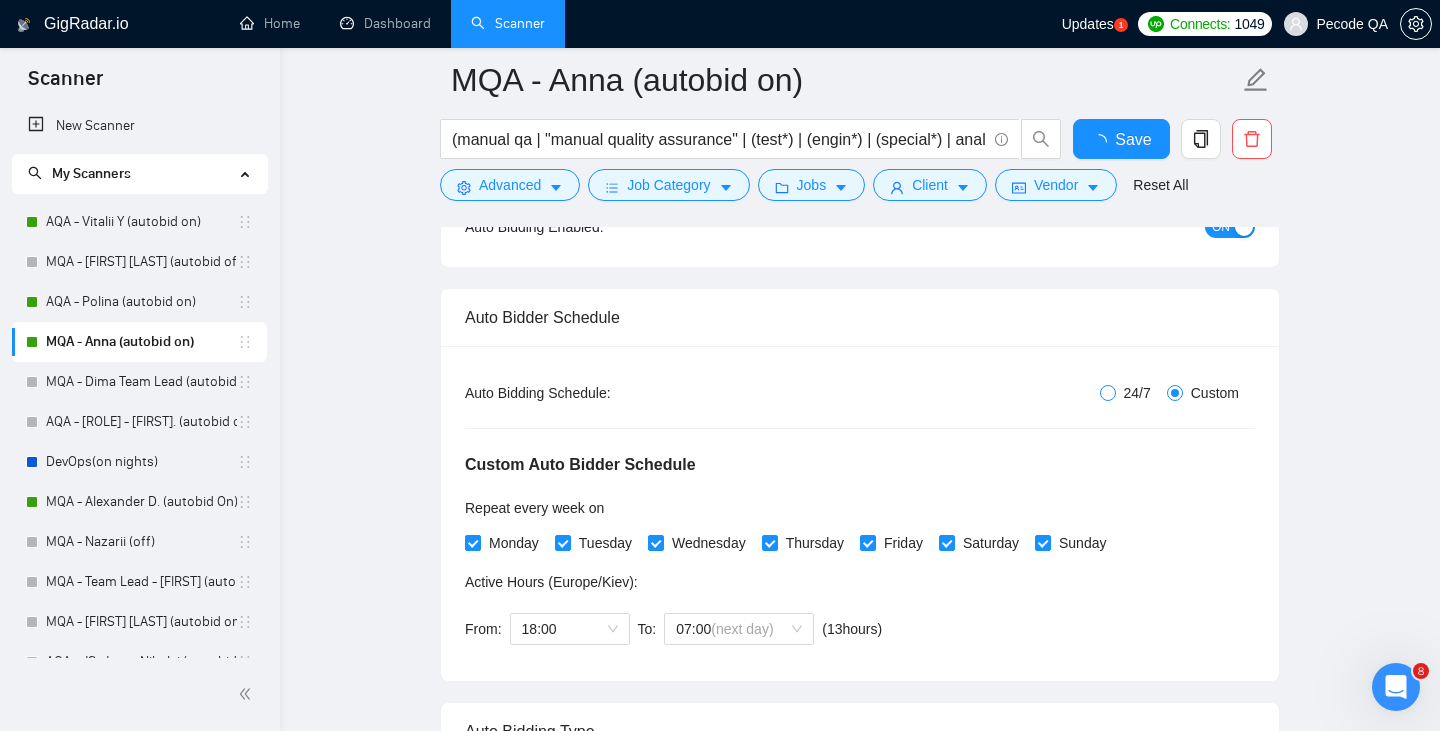 type 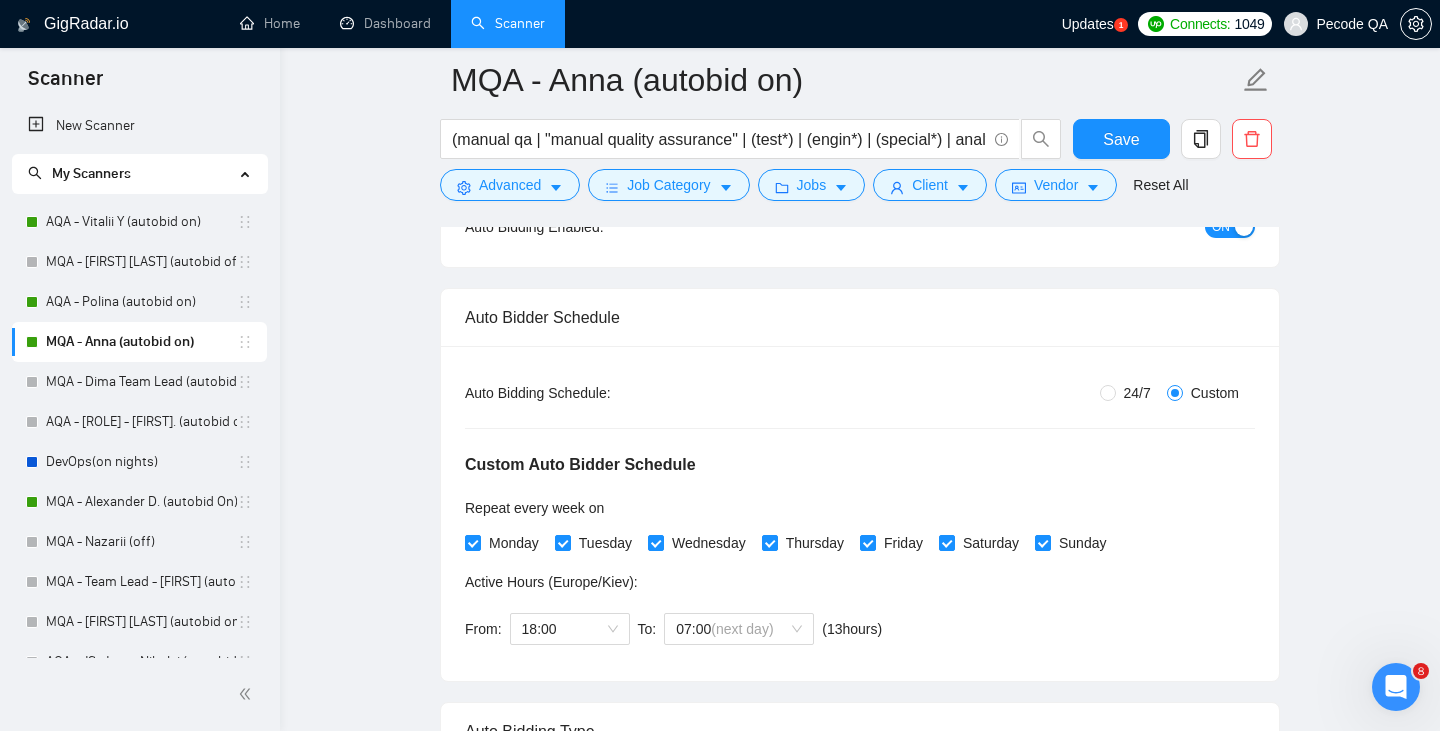 click on "24/7" at bounding box center (1137, 393) 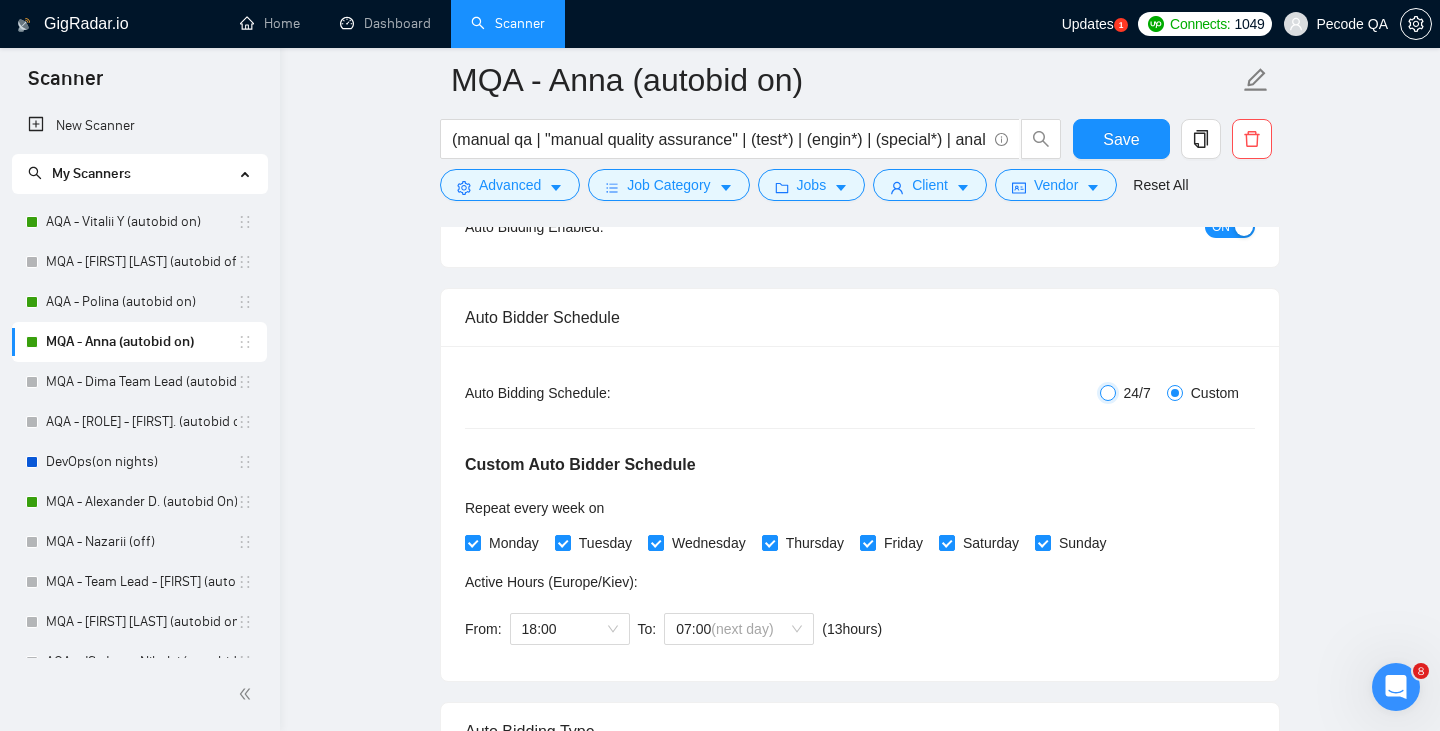 click on "24/7" at bounding box center [1108, 393] 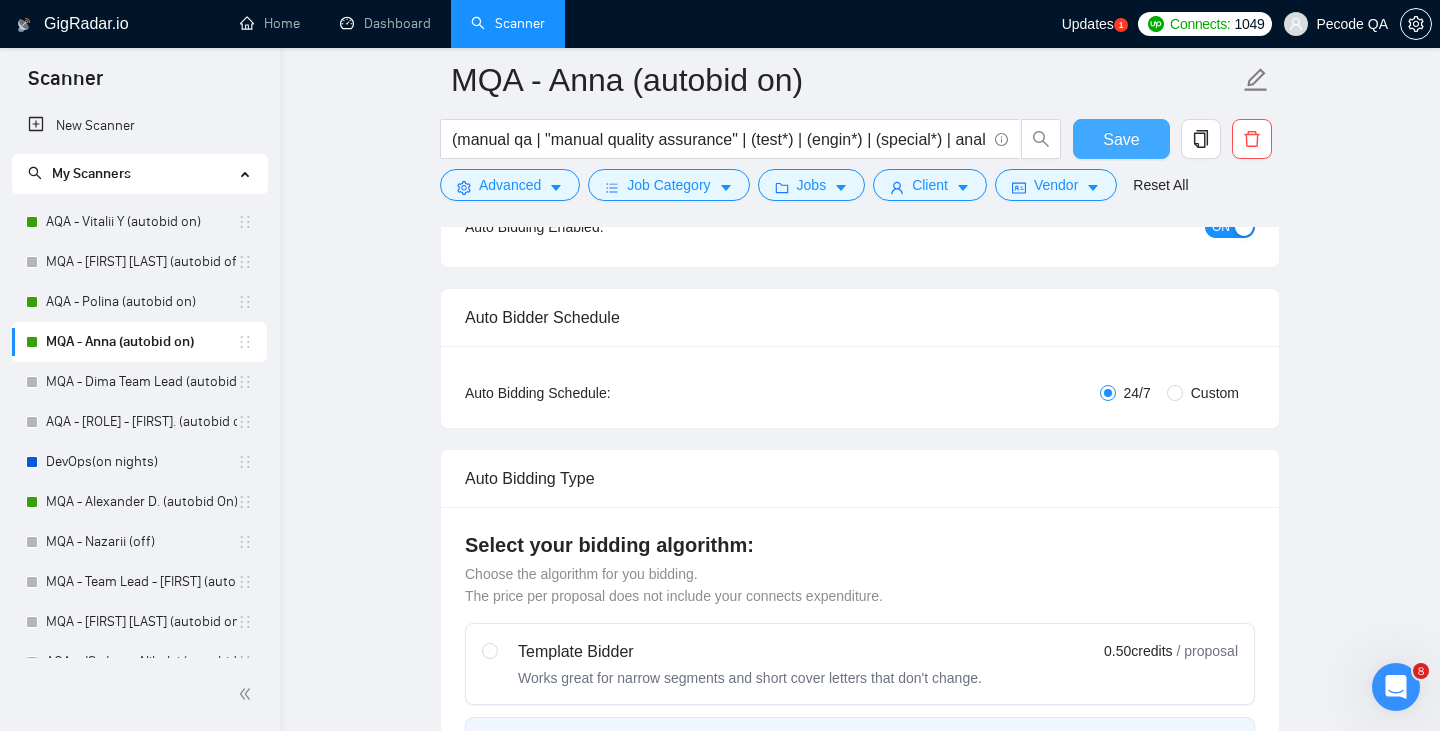 click on "Save" at bounding box center [1121, 139] 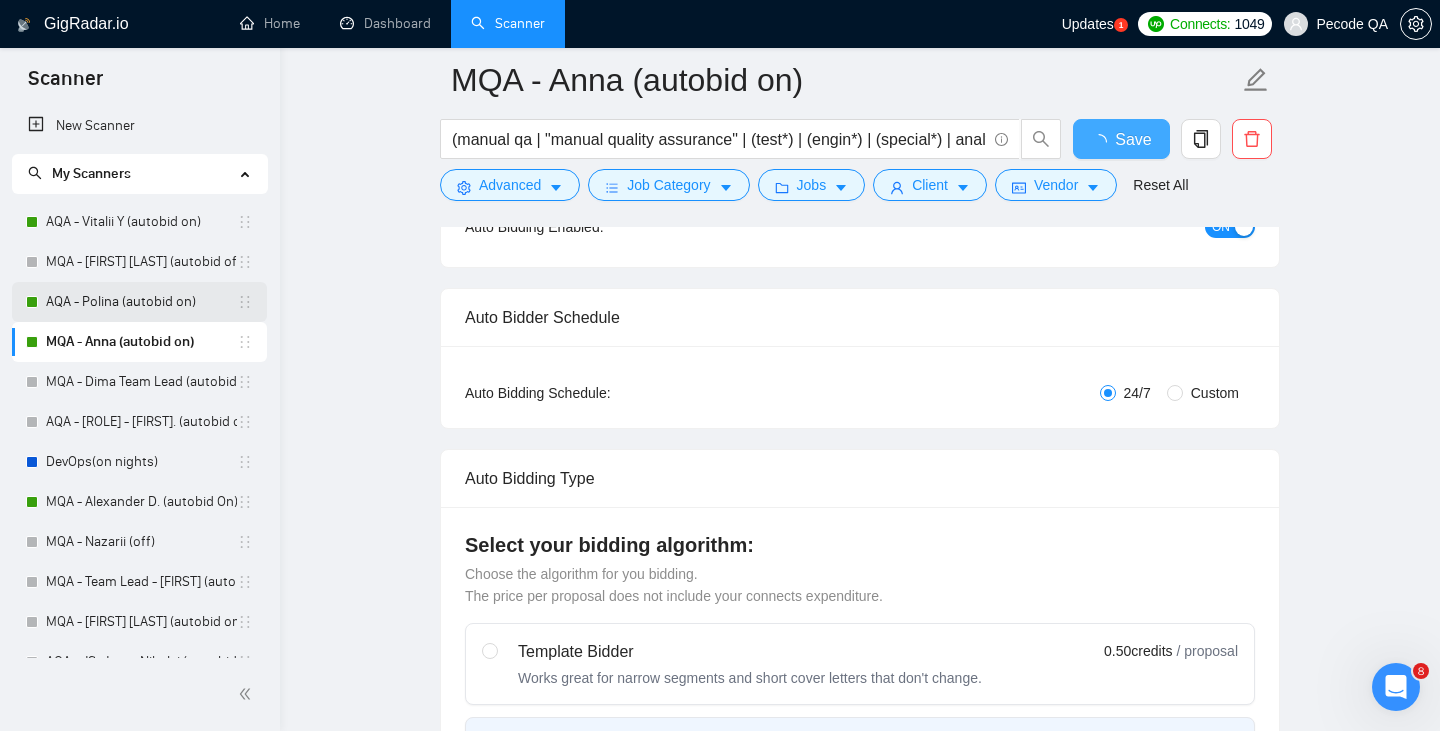 type 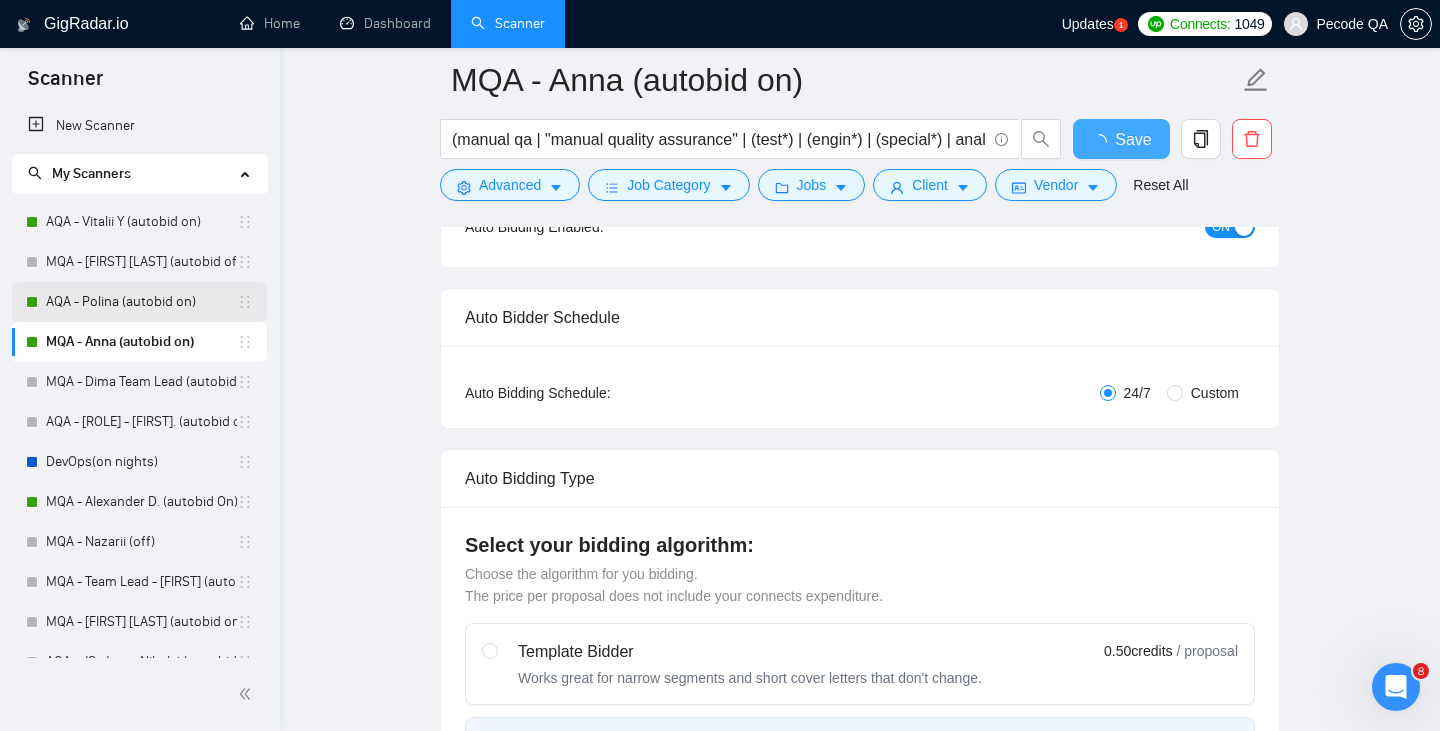 checkbox on "true" 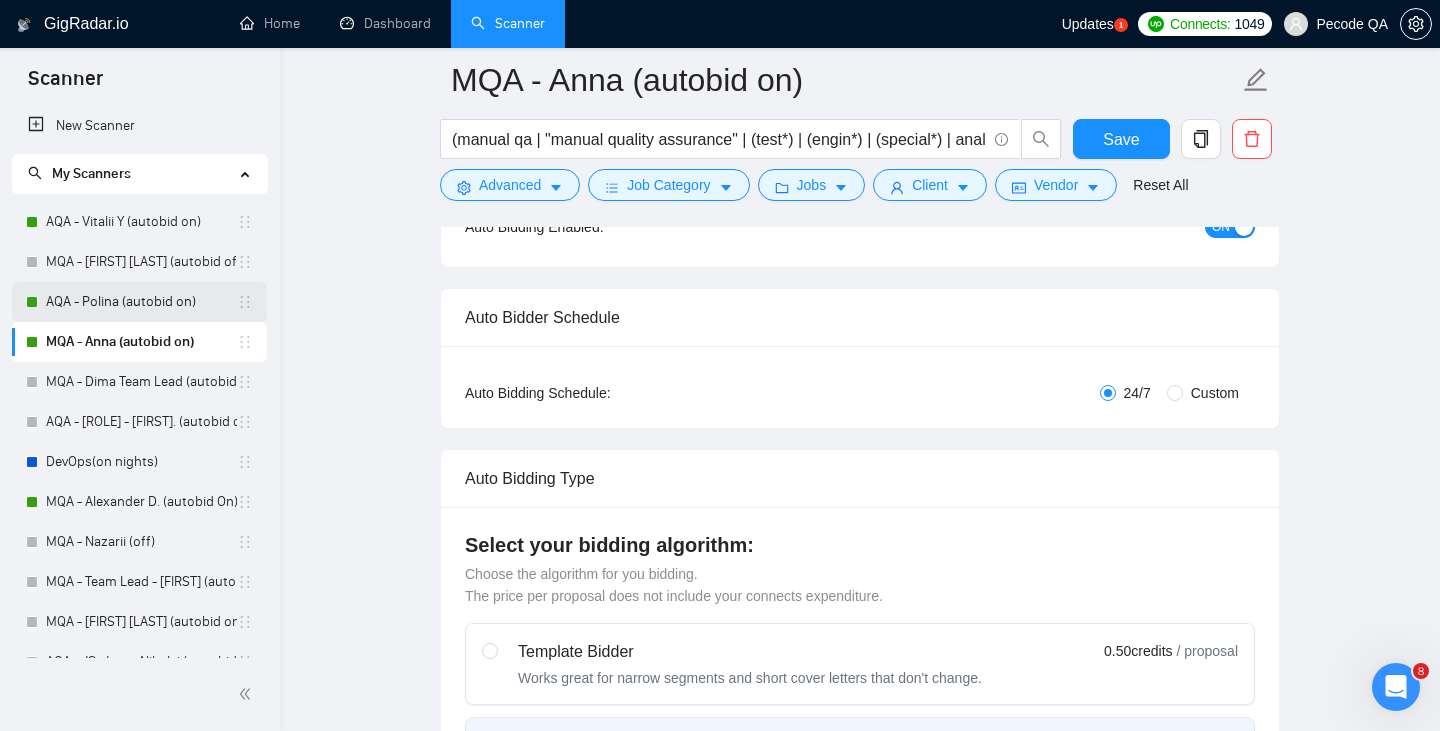 click on "AQA - Polina (autobid on)" at bounding box center [141, 302] 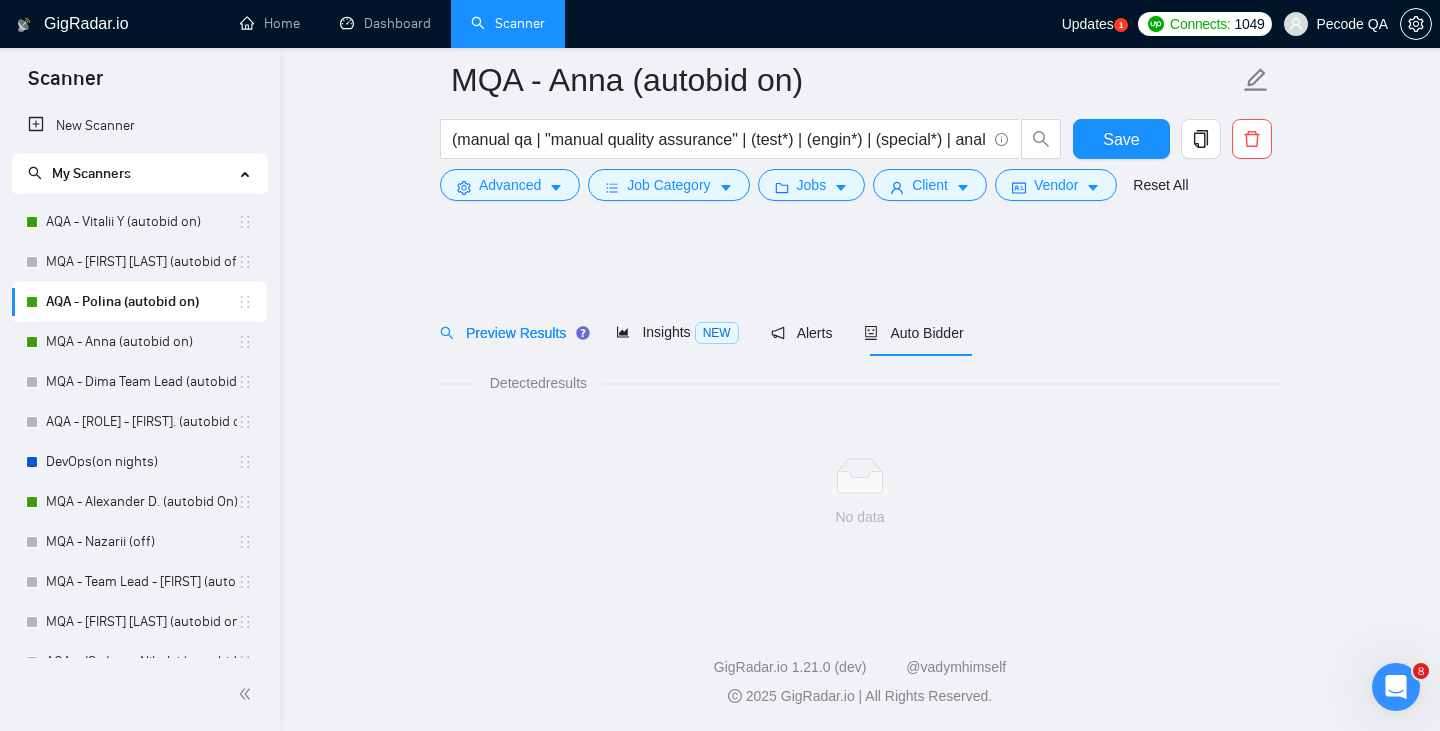 scroll, scrollTop: 0, scrollLeft: 0, axis: both 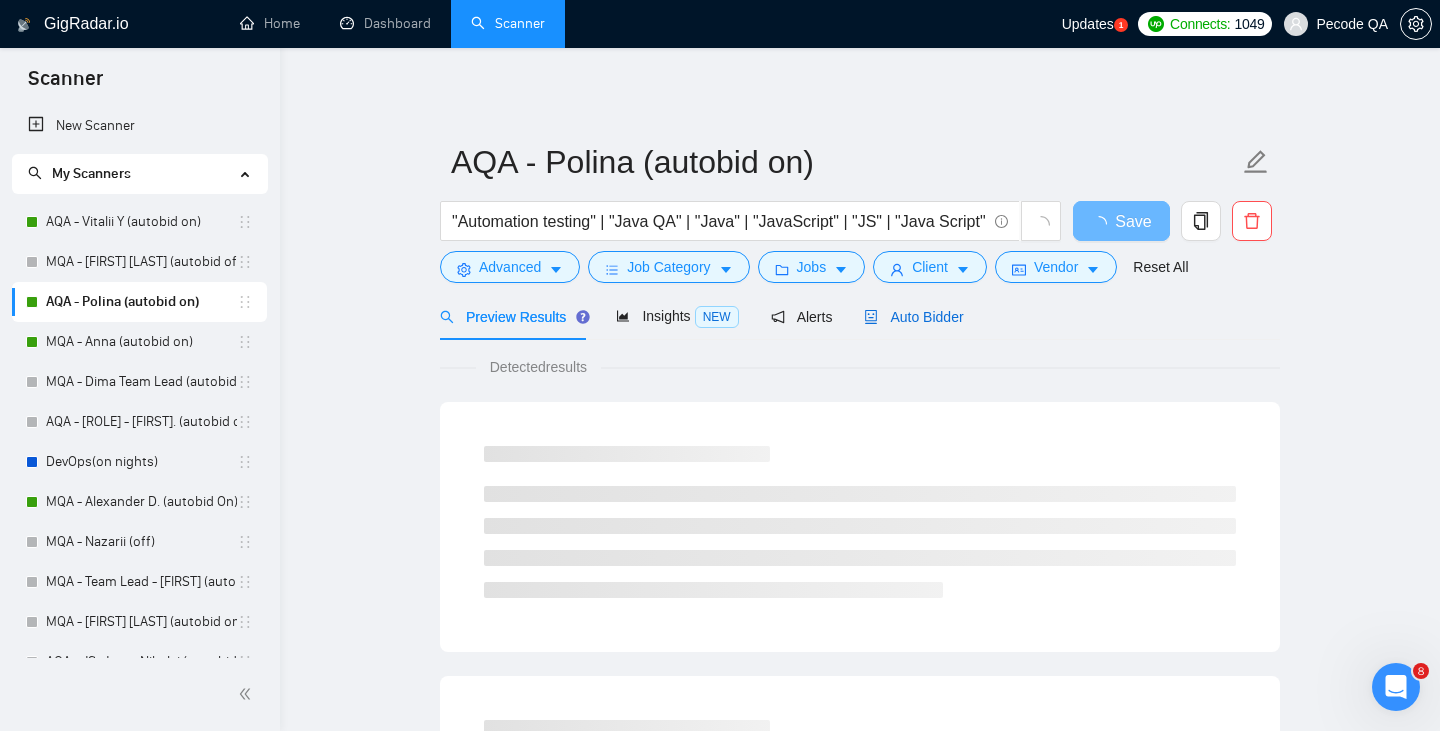 click on "Auto Bidder" at bounding box center (913, 317) 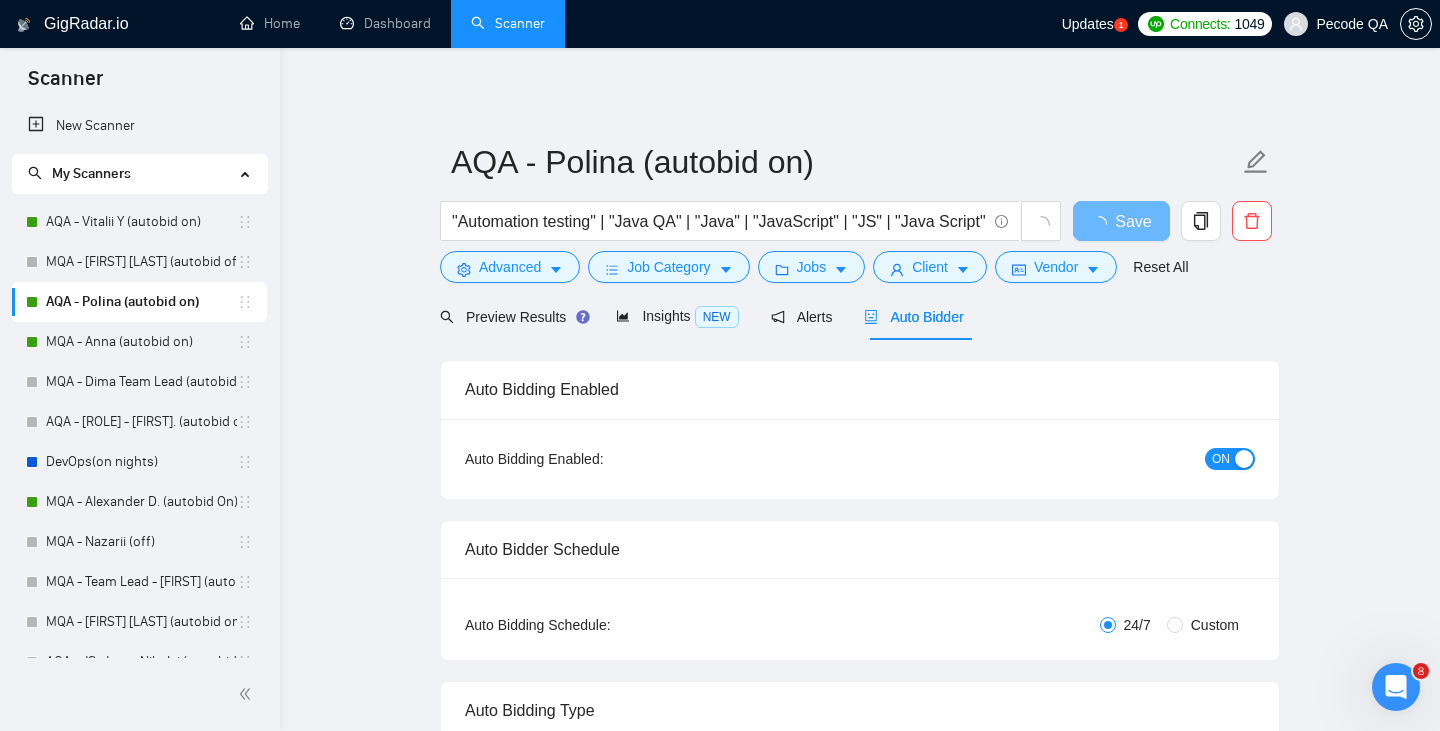 type 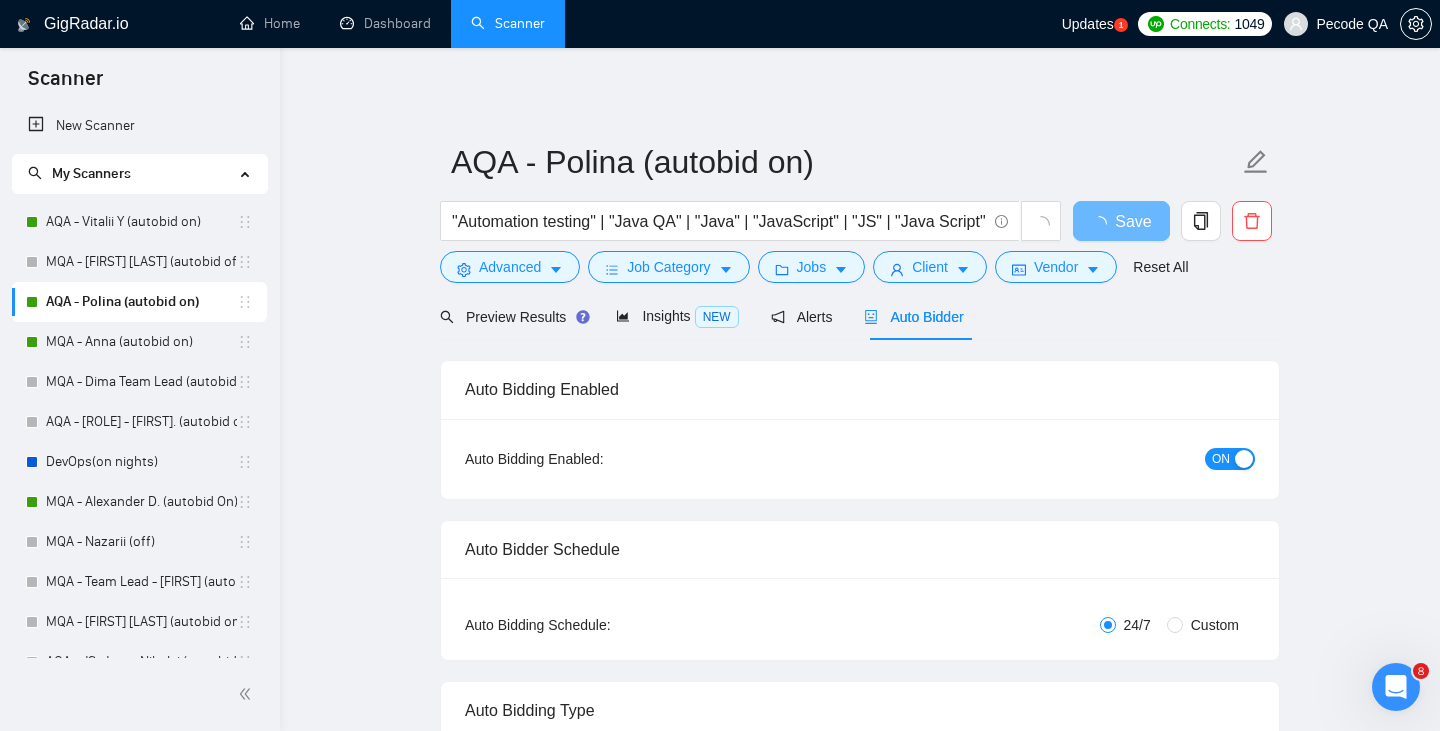 checkbox on "true" 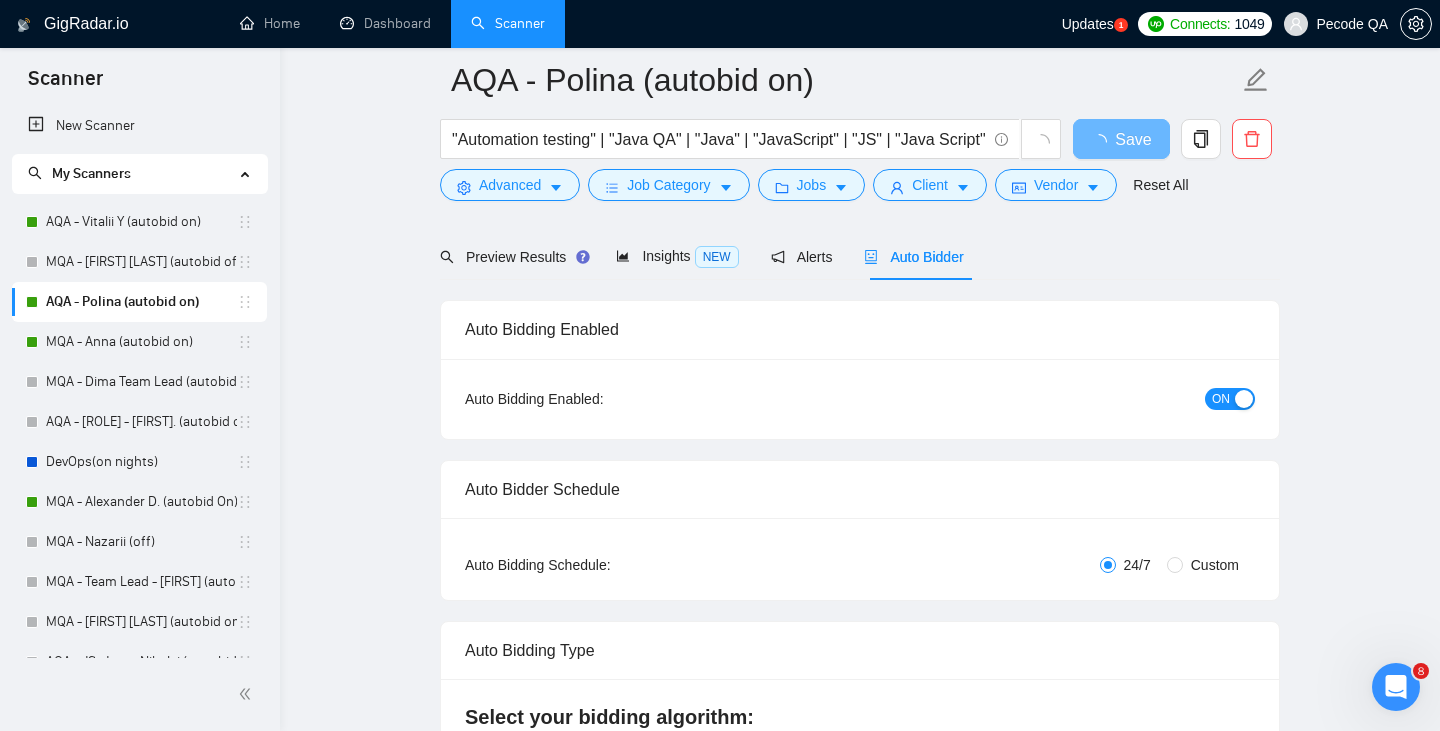 scroll, scrollTop: 131, scrollLeft: 0, axis: vertical 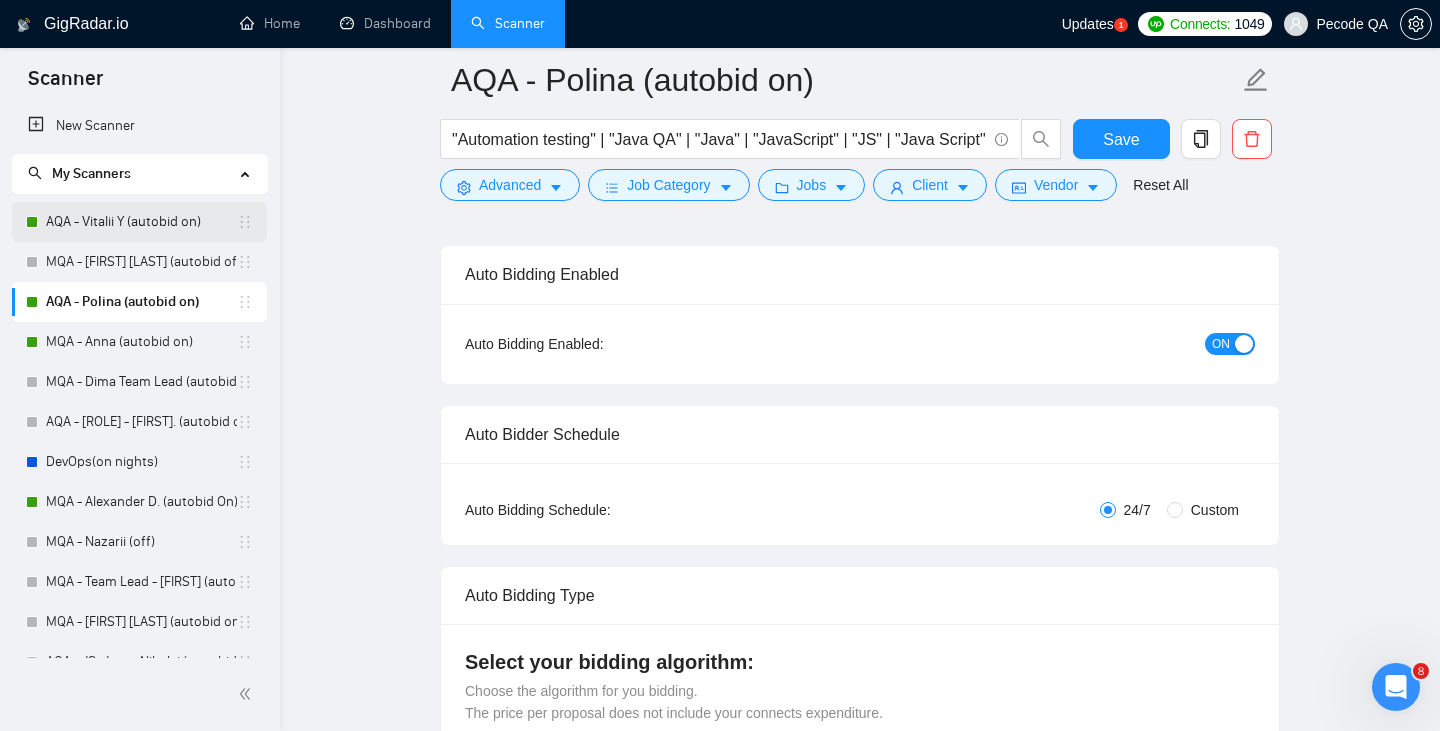 click on "AQA - Vitalii Y (autobid on)" at bounding box center [141, 222] 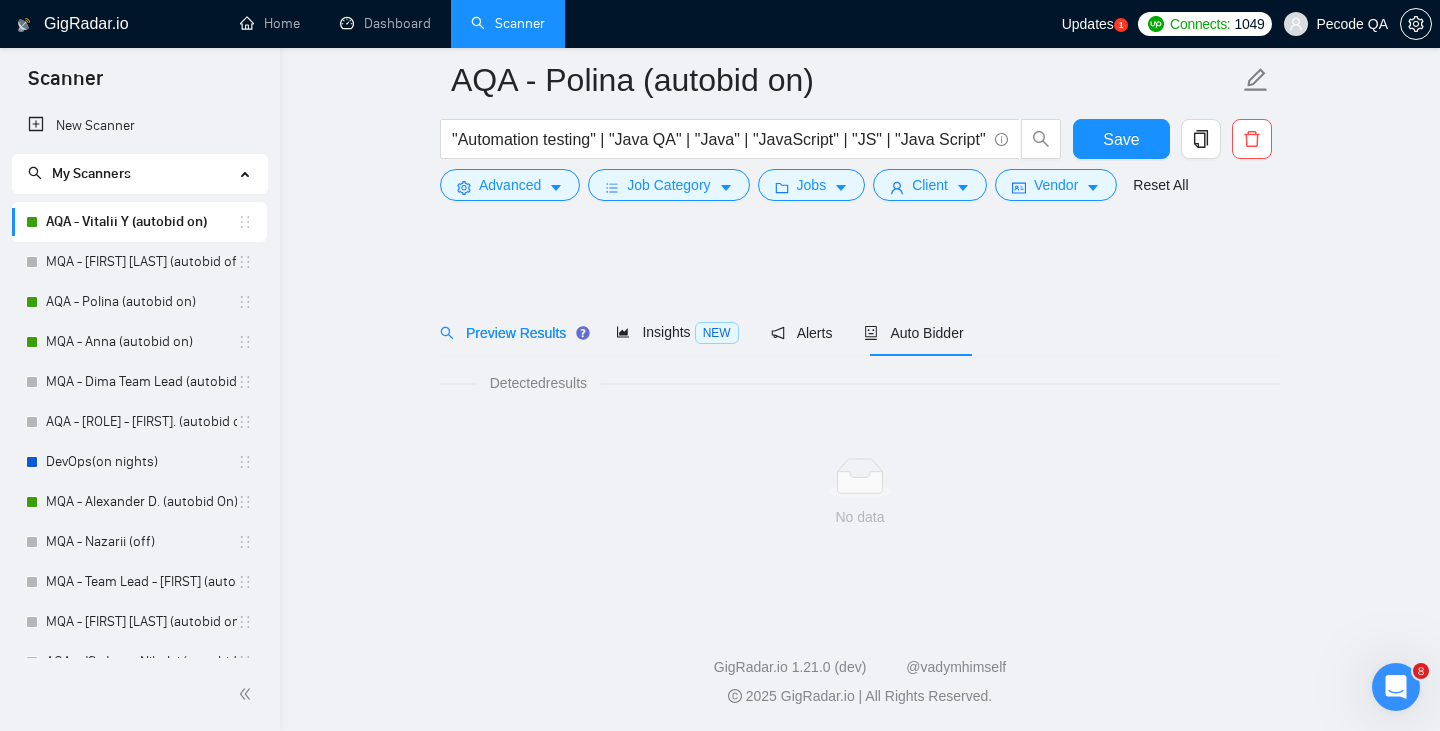 scroll, scrollTop: 0, scrollLeft: 0, axis: both 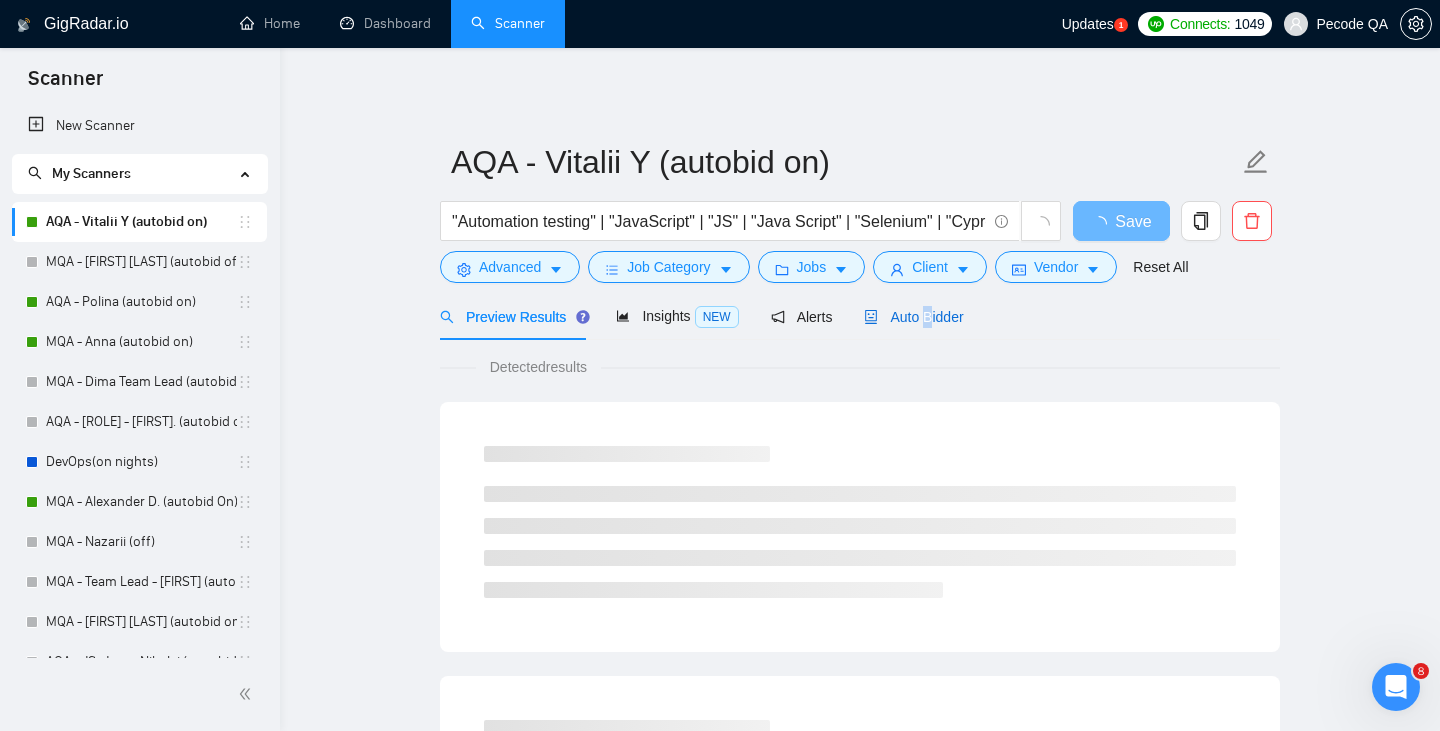 click on "Auto Bidder" at bounding box center (913, 317) 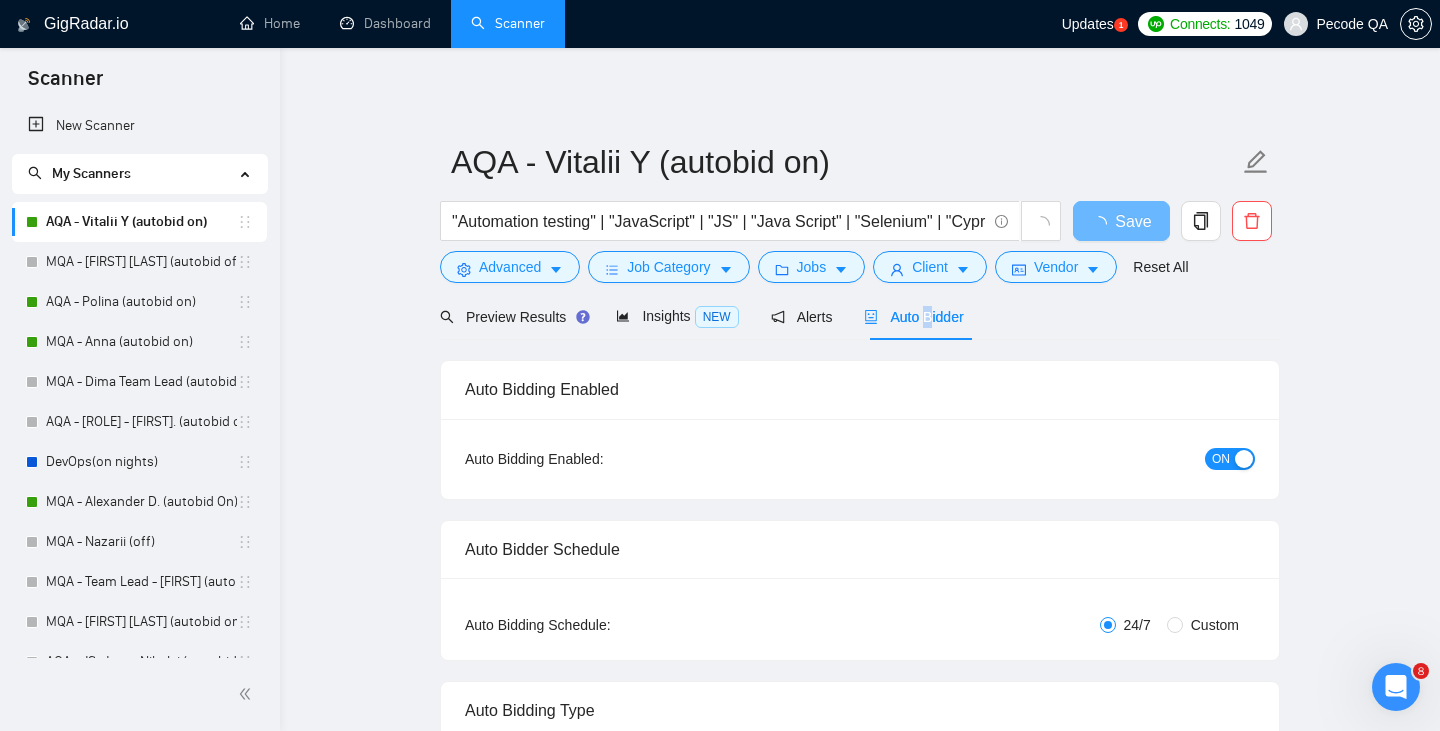 type 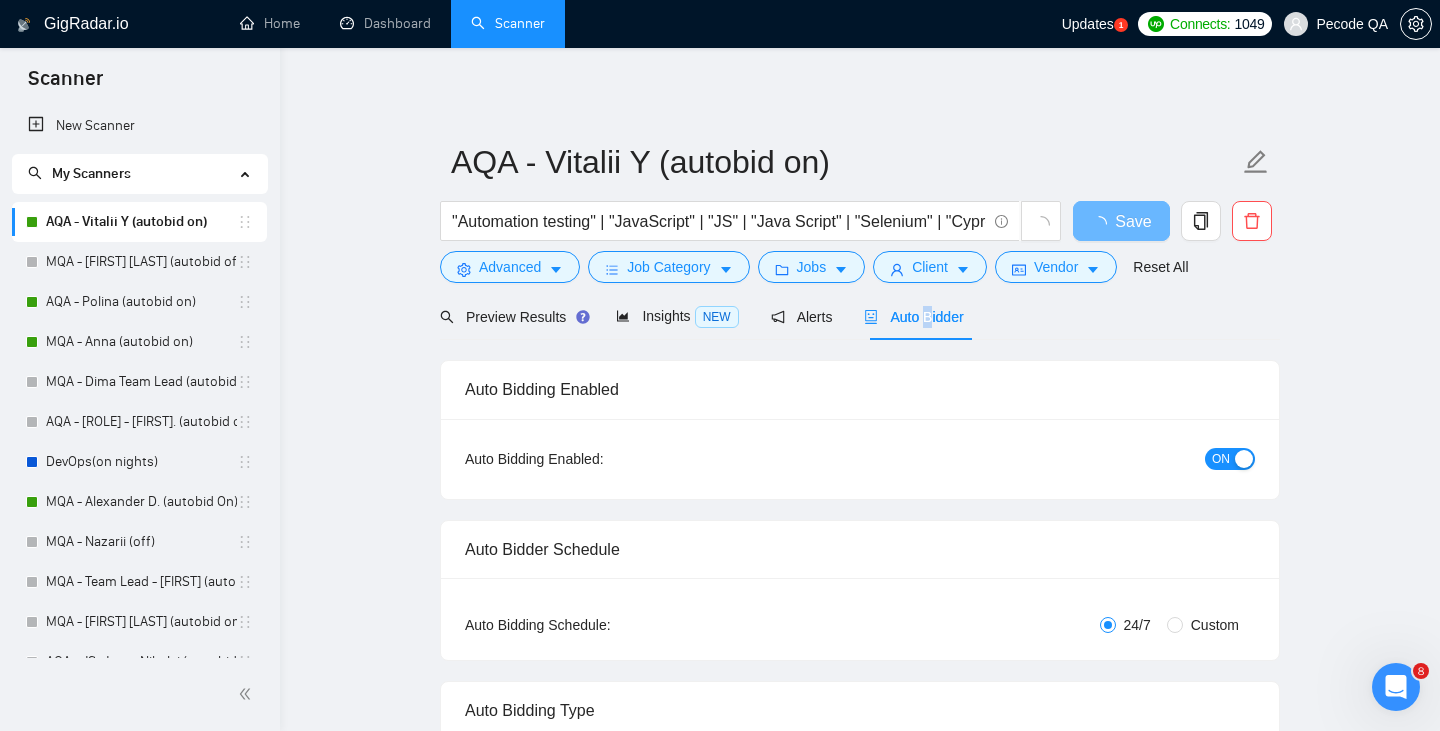 radio on "false" 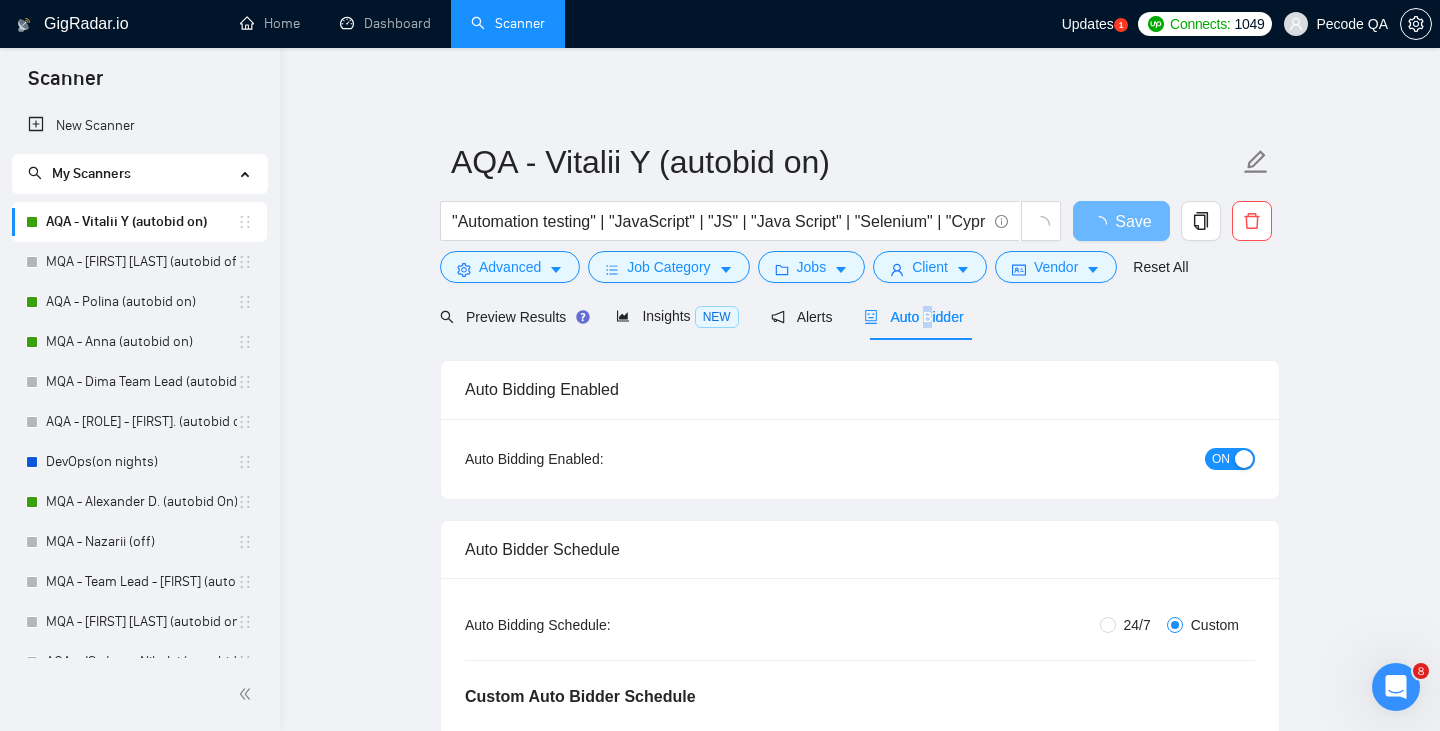 type 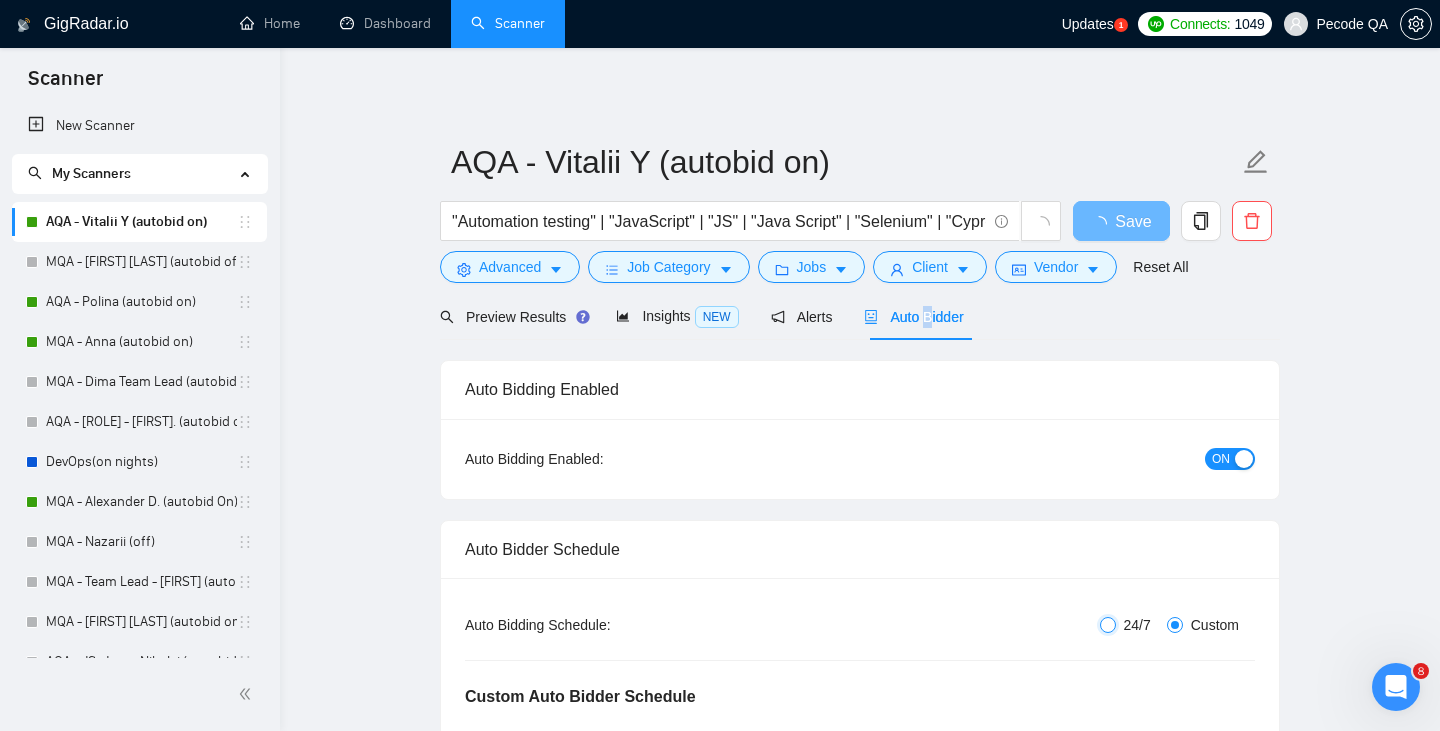 click on "24/7" at bounding box center (1108, 625) 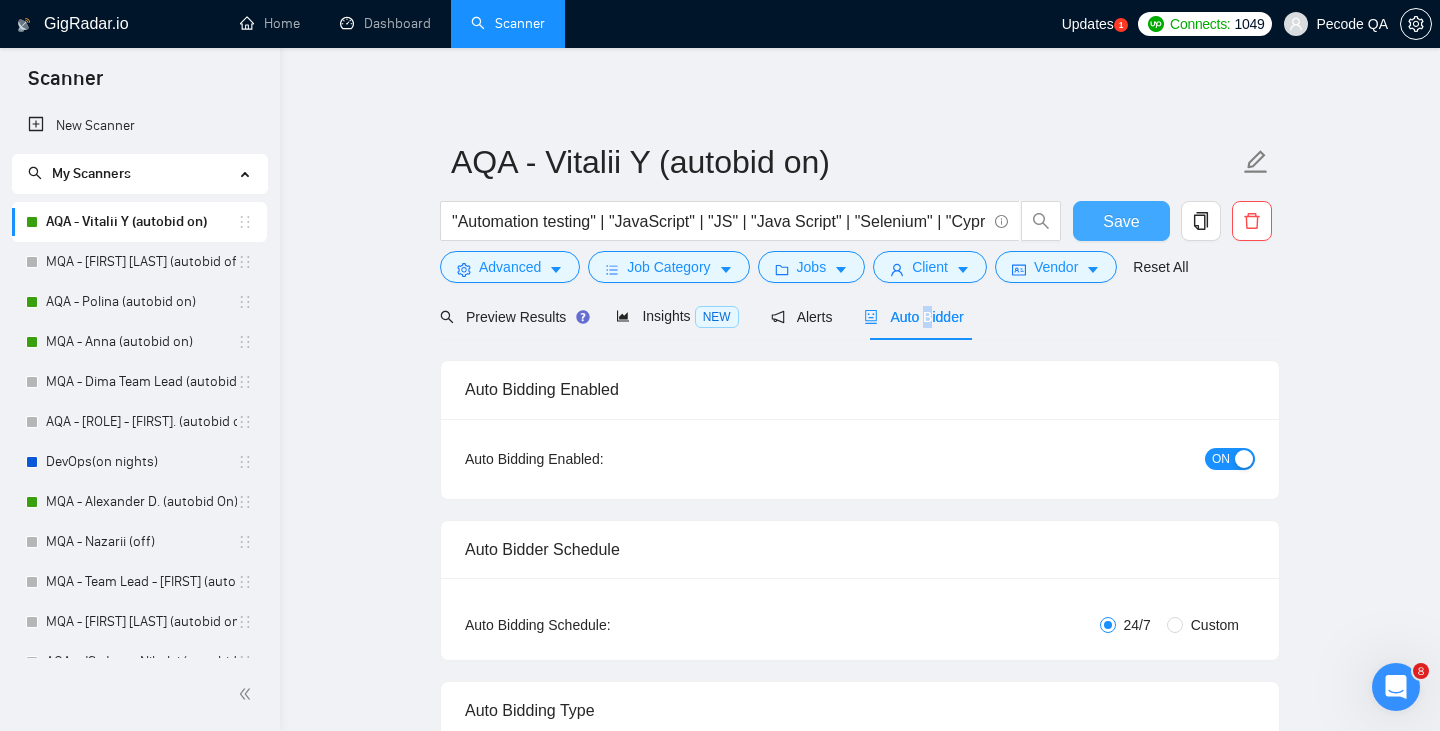 click on "Save" at bounding box center (1121, 221) 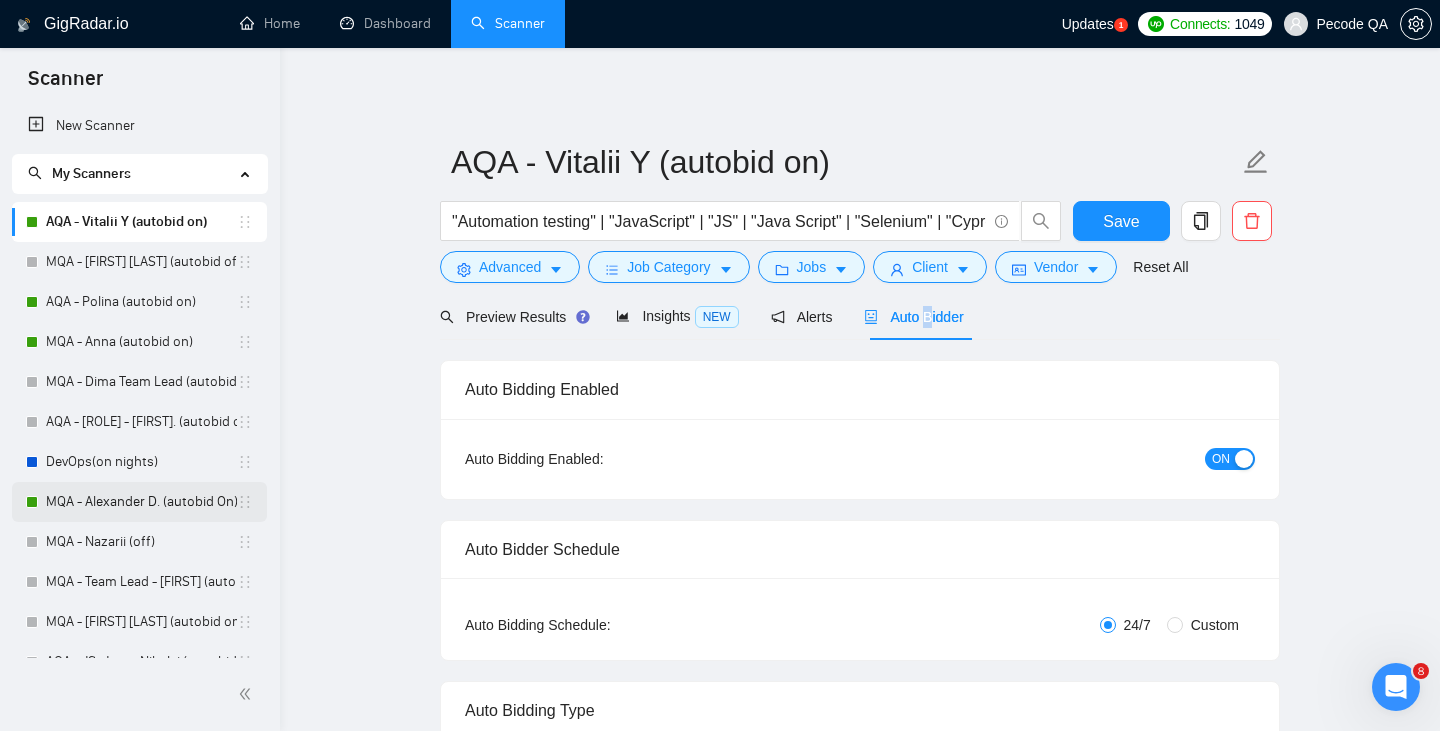 click on "MQA - Alexander D. (autobid On)" at bounding box center (141, 502) 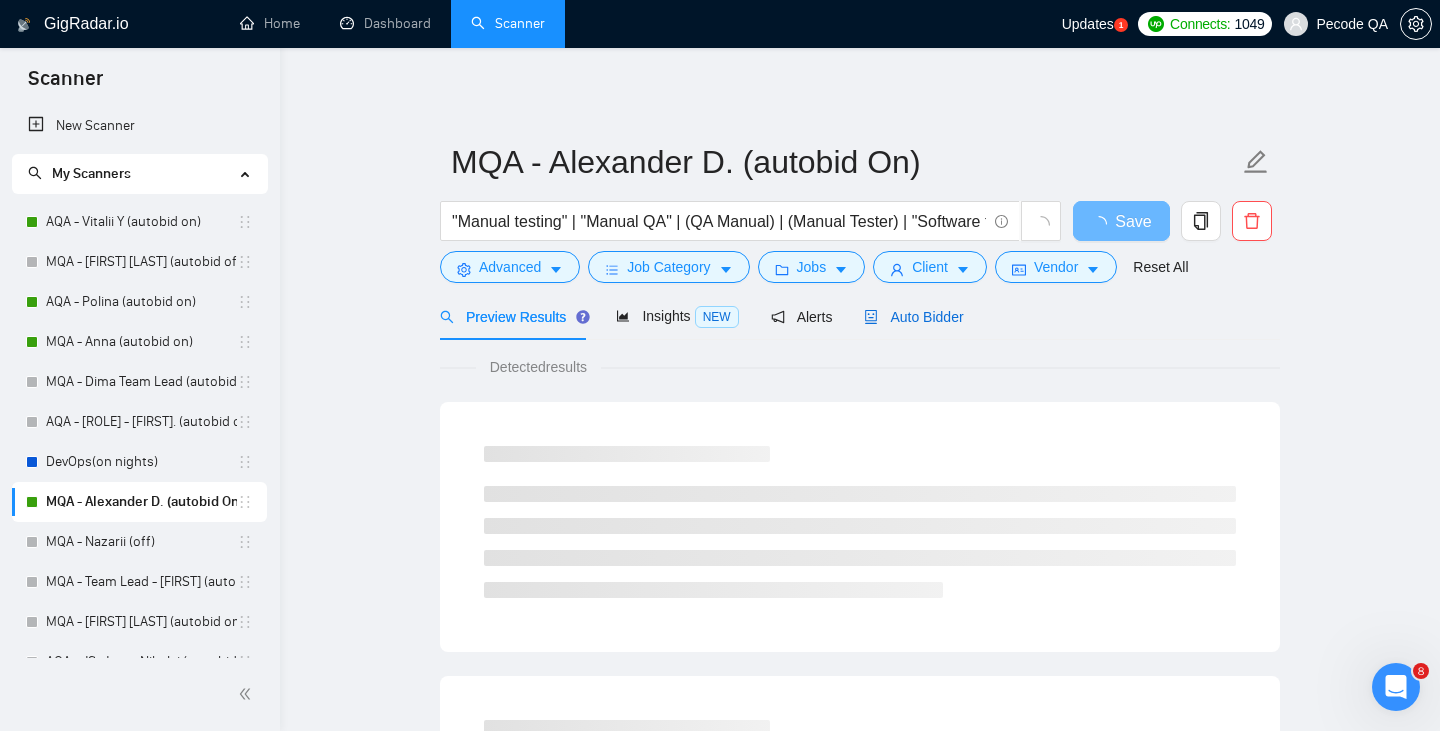 click on "Auto Bidder" at bounding box center (913, 317) 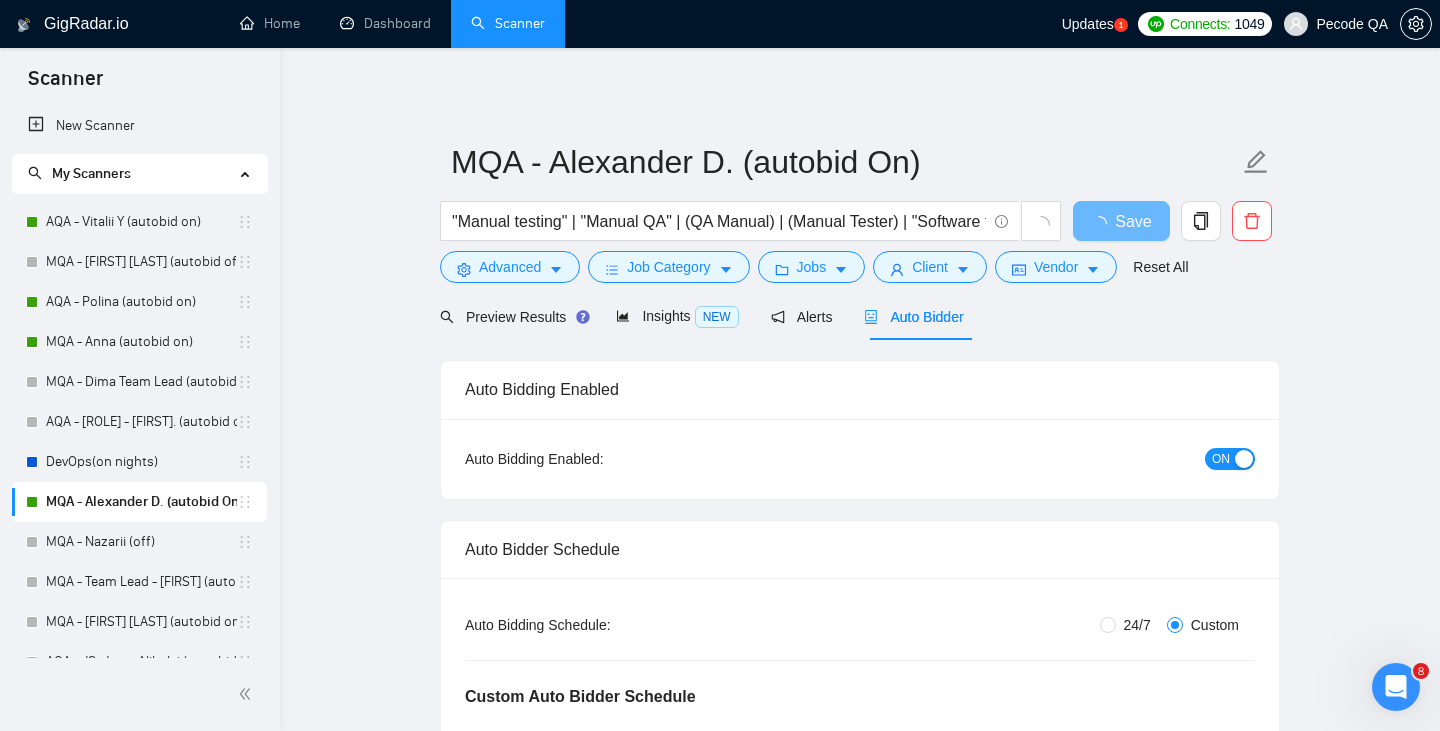 type 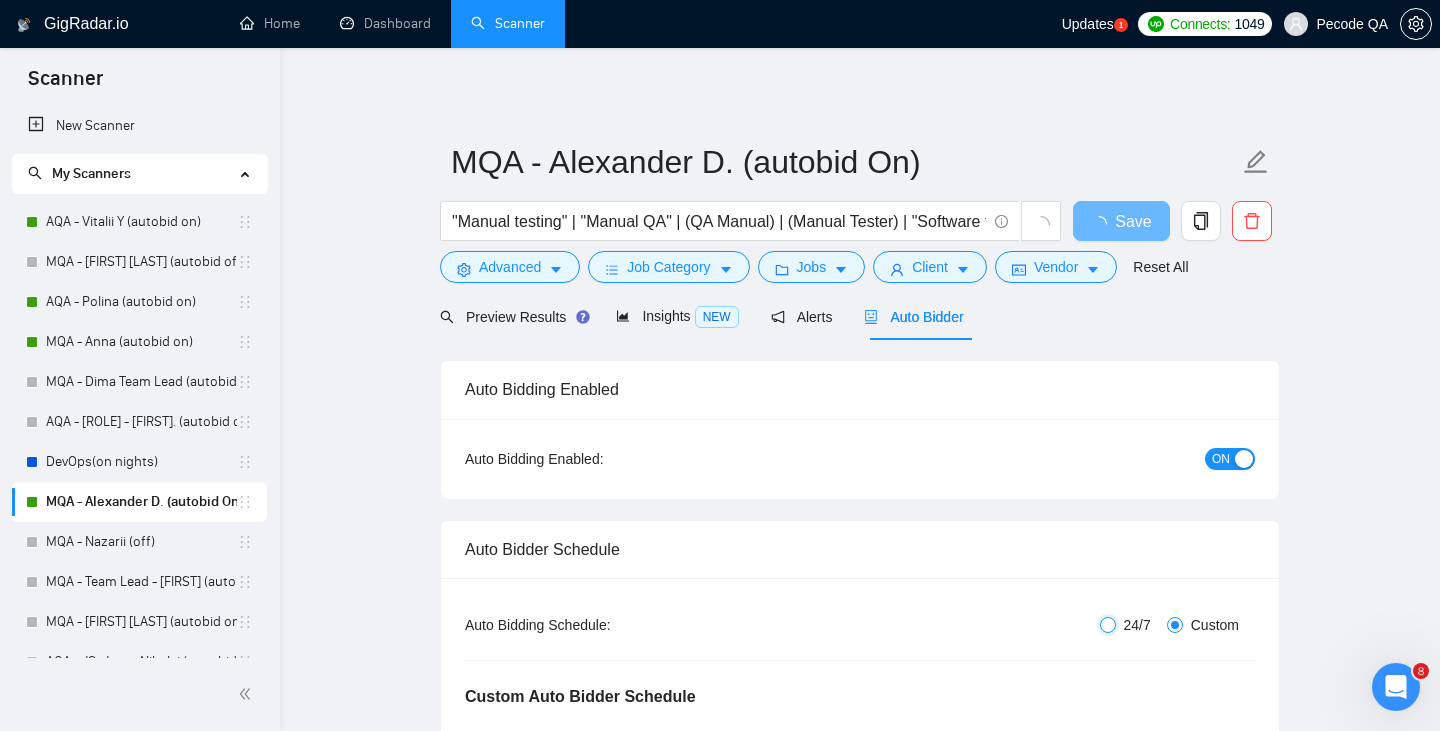 click on "24/7" at bounding box center (1108, 625) 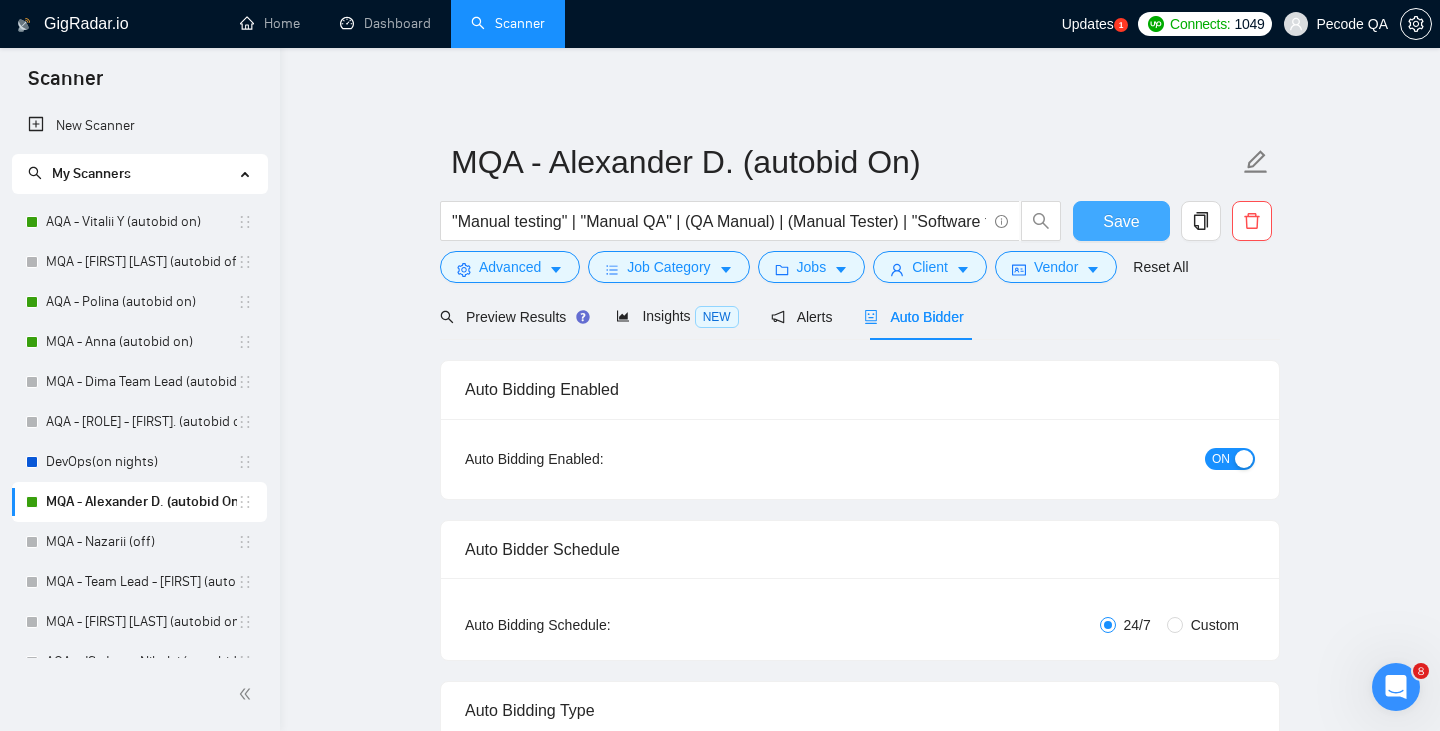 click on "Save" at bounding box center (1121, 221) 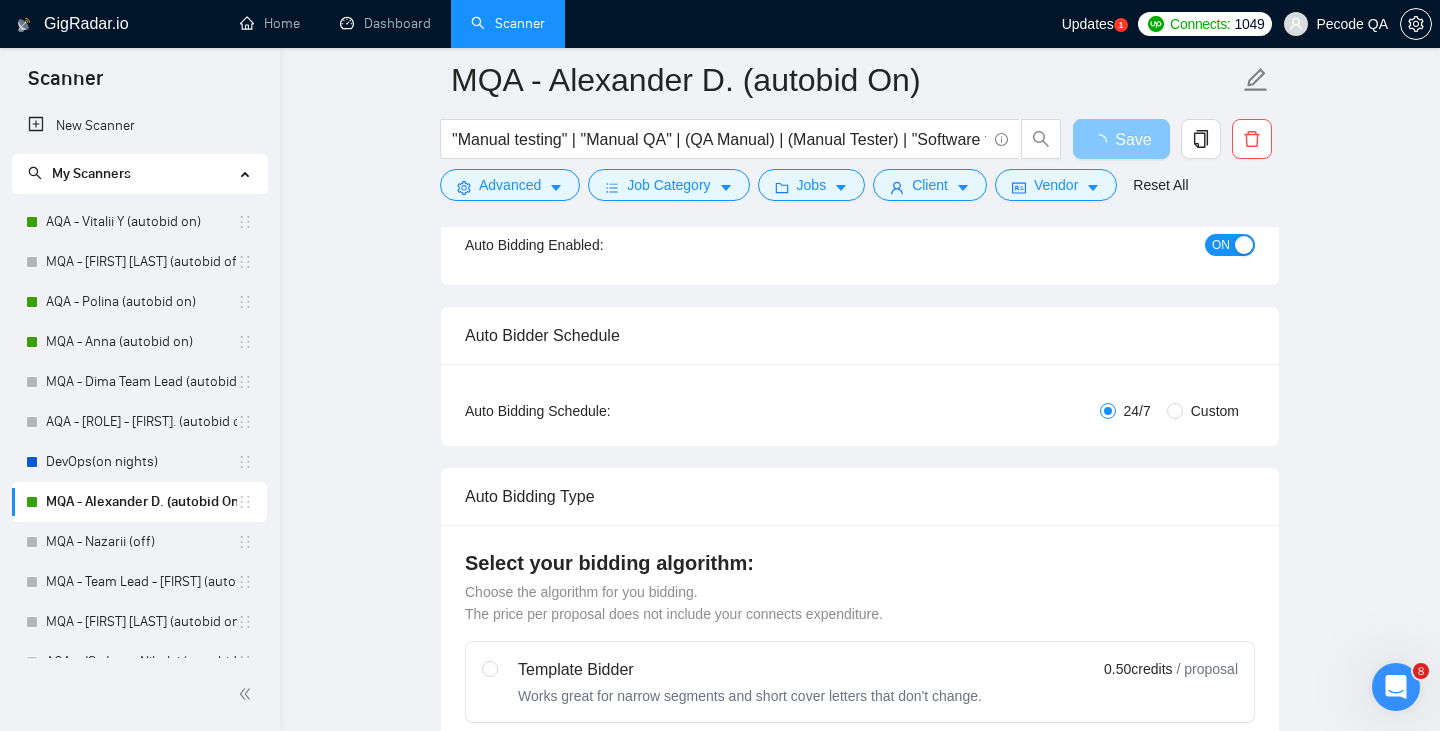 scroll, scrollTop: 229, scrollLeft: 0, axis: vertical 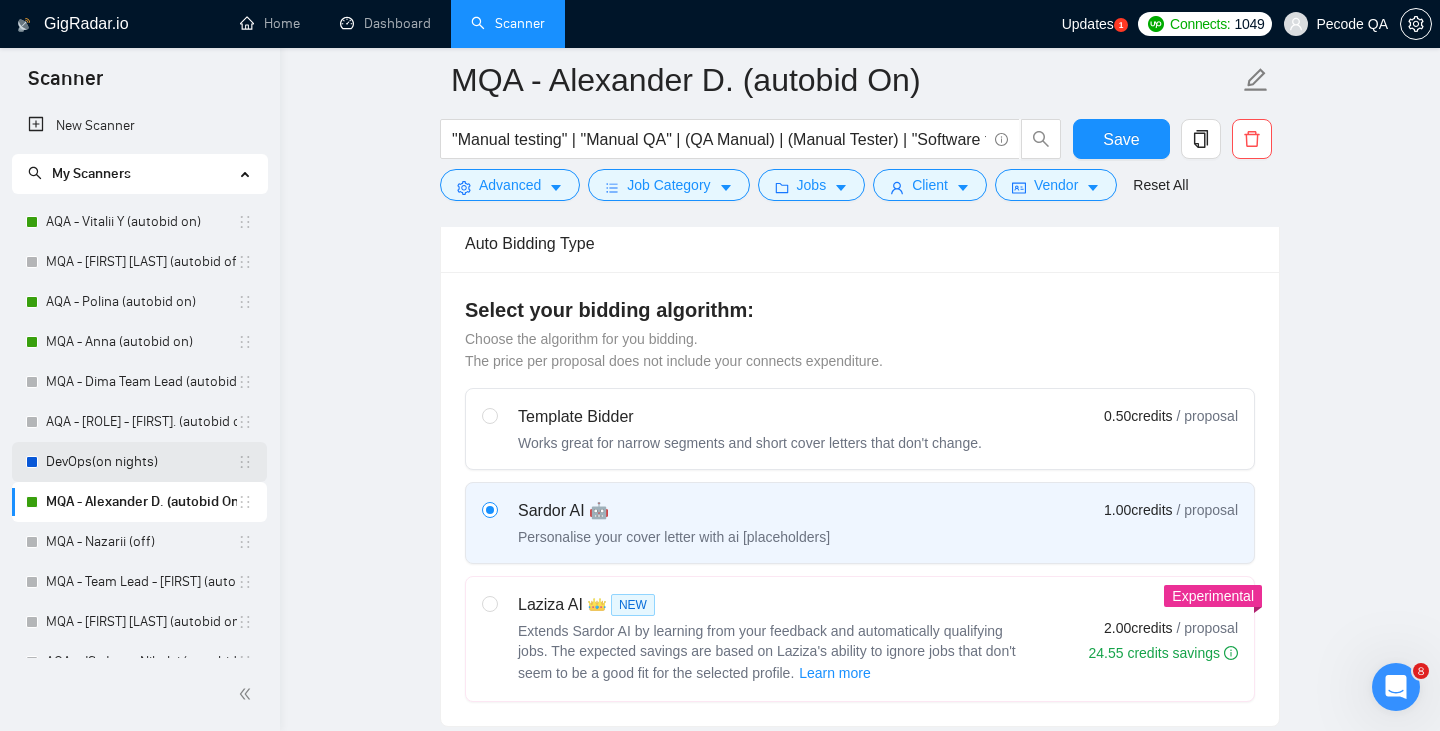 click on "DevOps(on nights)" at bounding box center [141, 462] 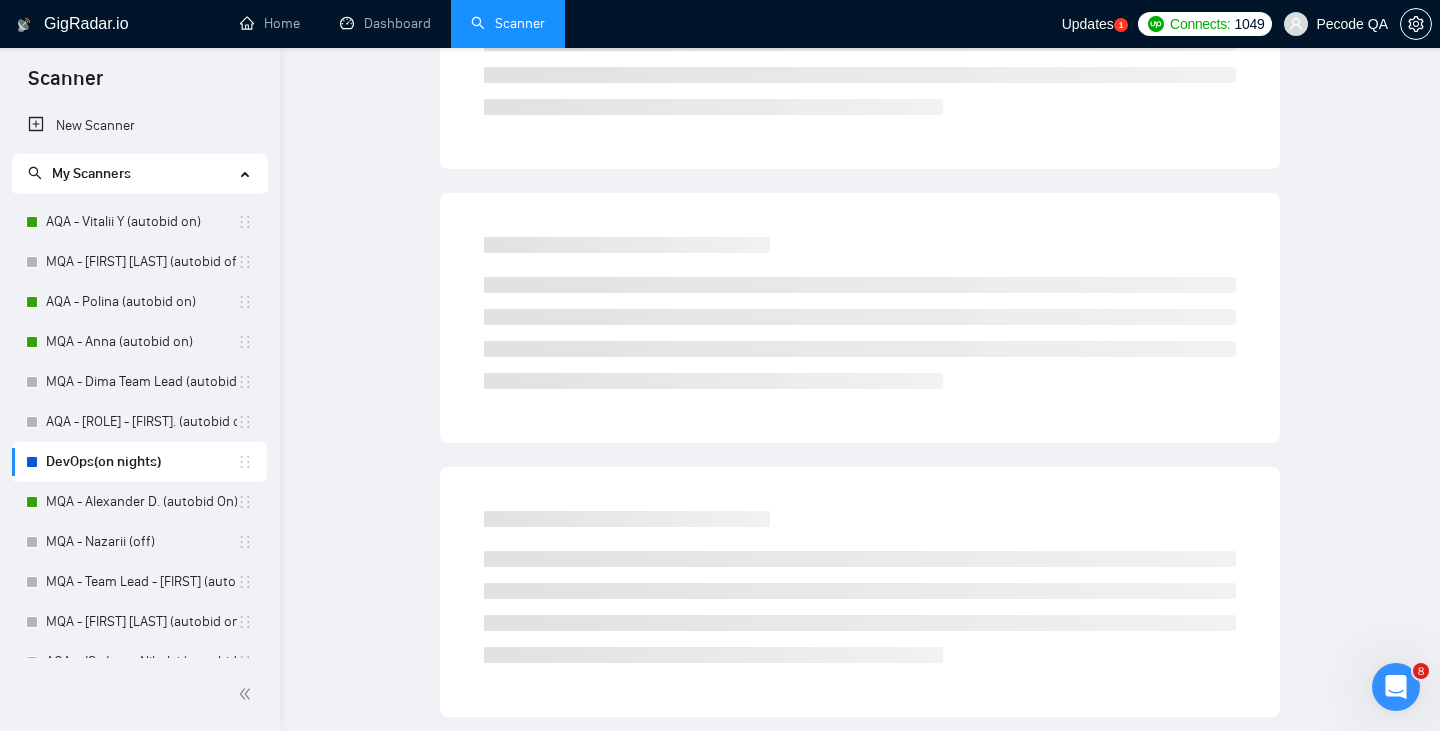 scroll, scrollTop: 0, scrollLeft: 0, axis: both 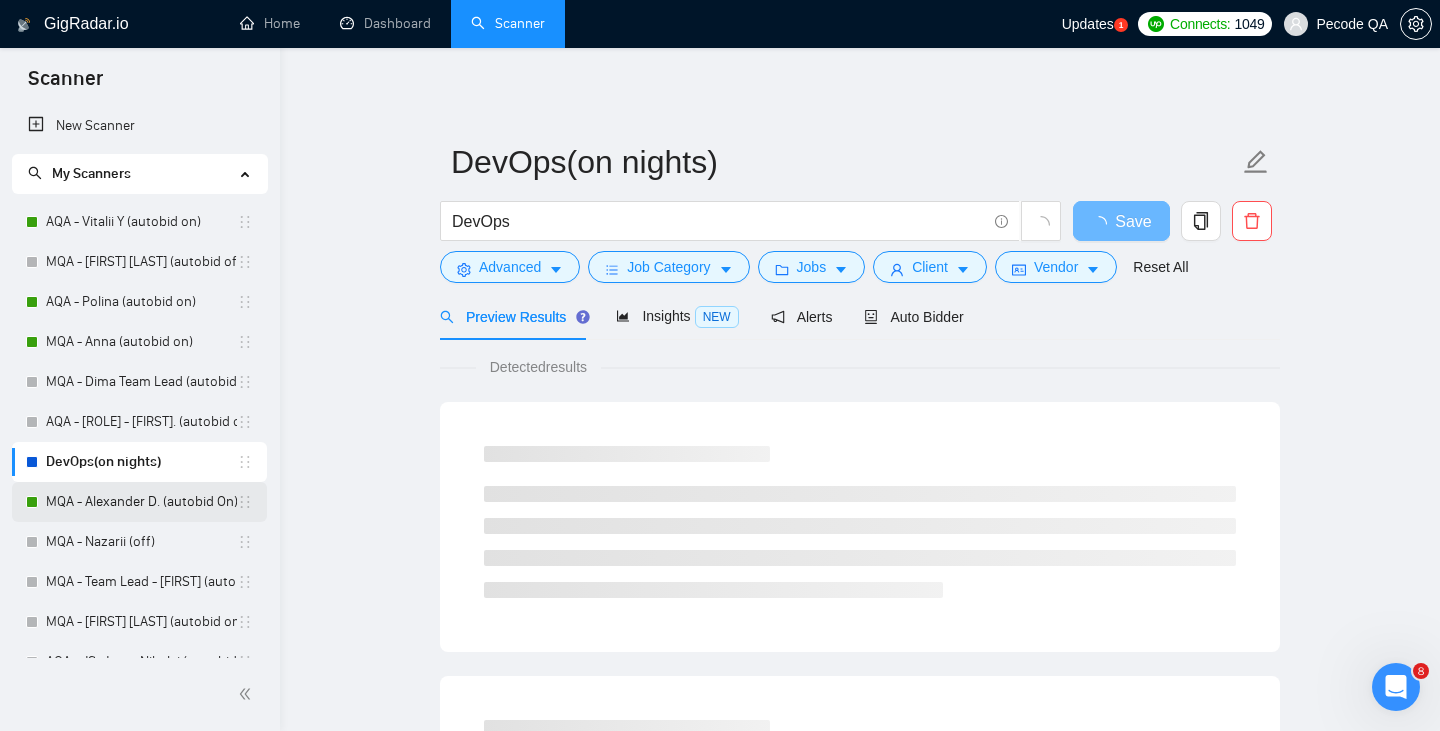 click on "MQA - Alexander D. (autobid On)" at bounding box center [141, 502] 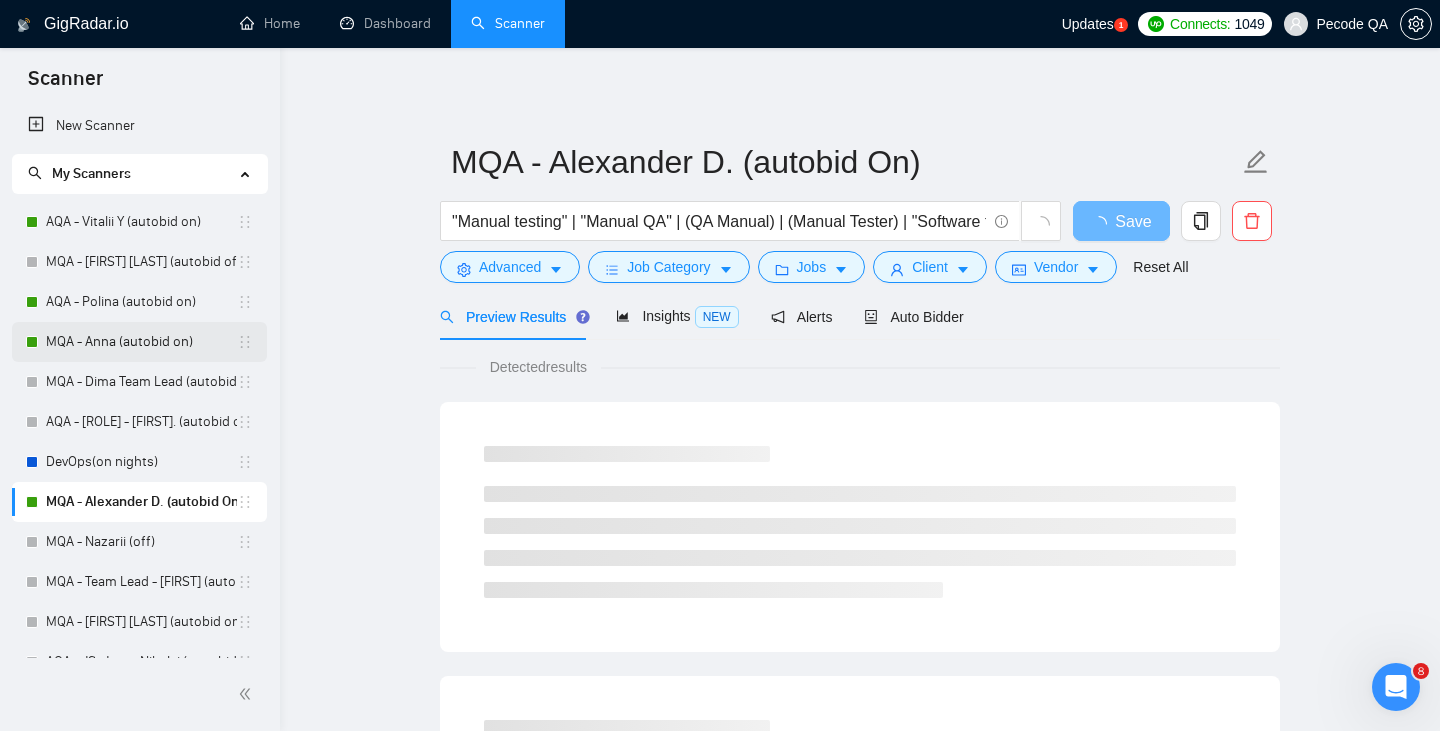 click on "MQA - Anna (autobid on)" at bounding box center [141, 342] 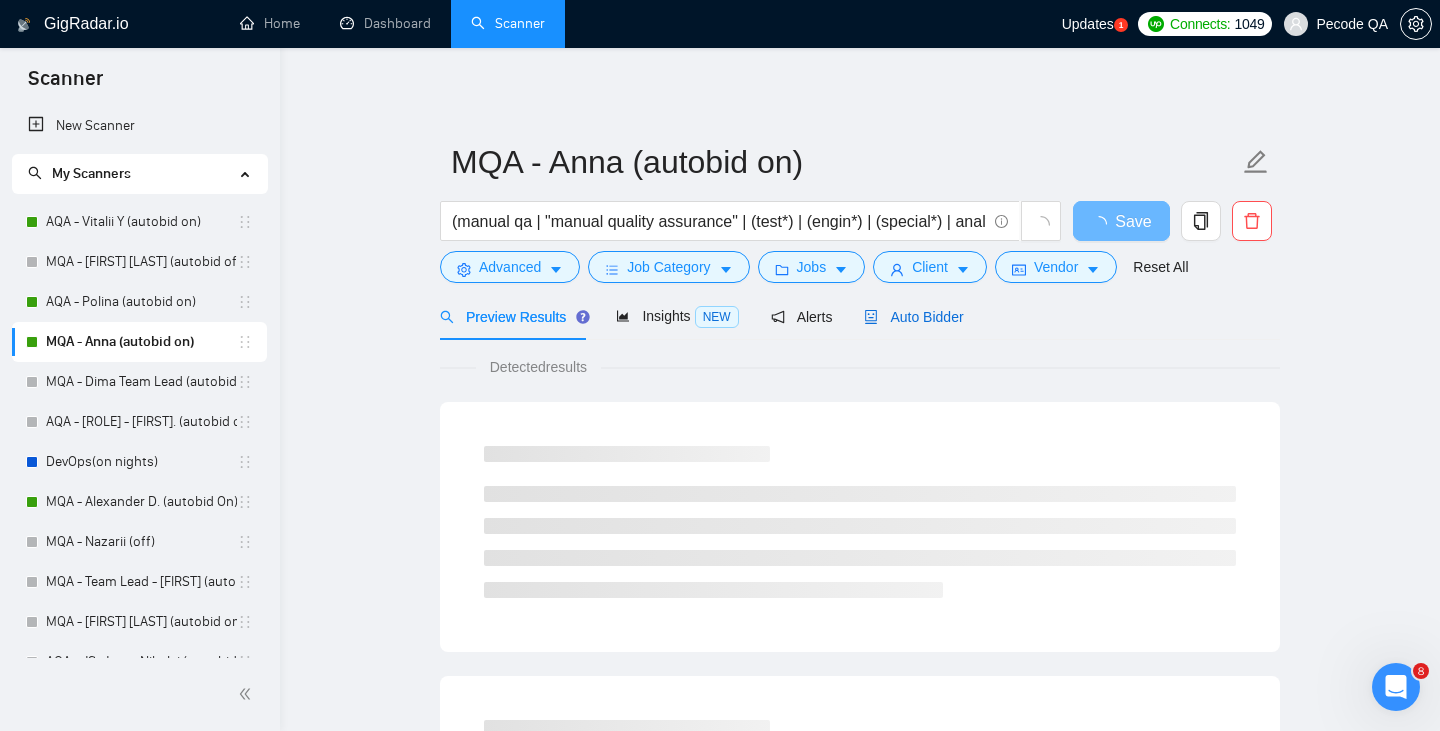 click on "Auto Bidder" at bounding box center [913, 317] 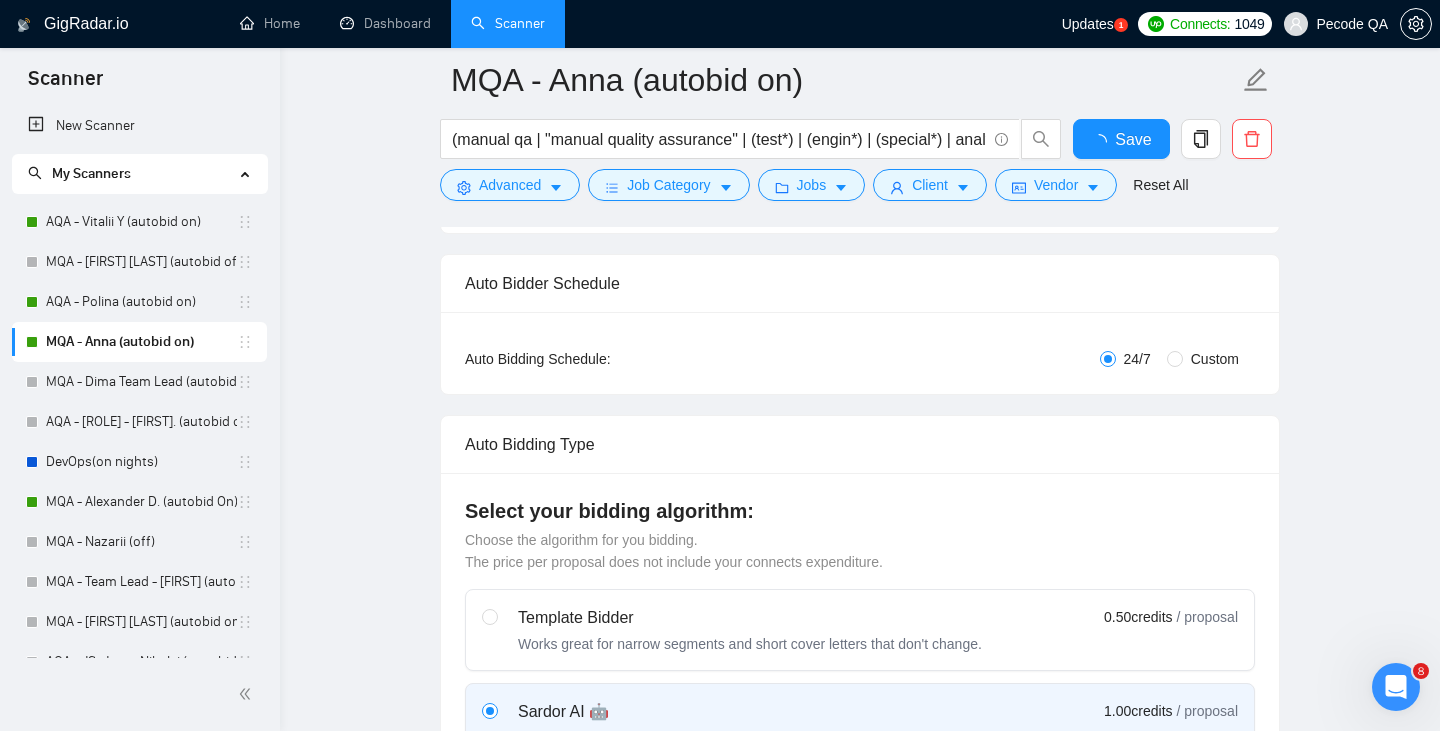 type 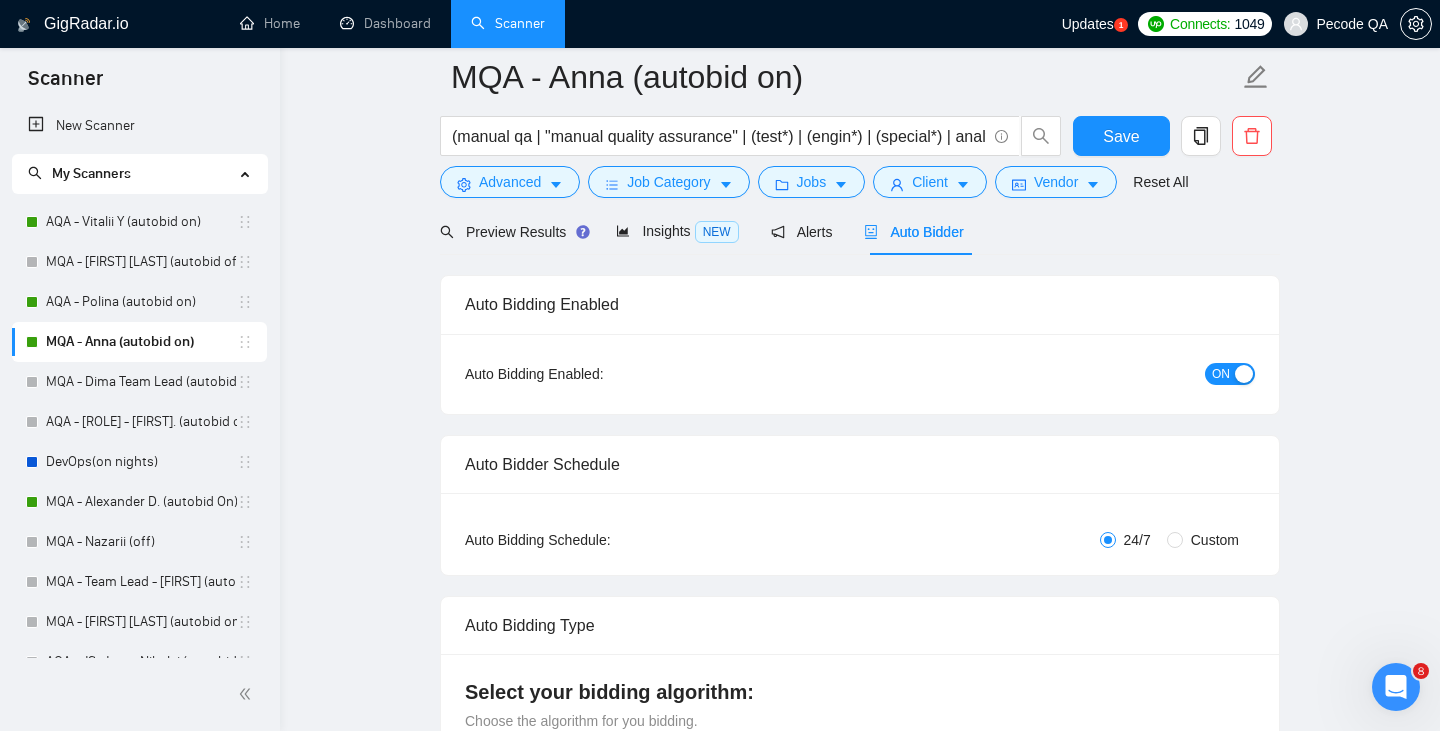 scroll, scrollTop: 0, scrollLeft: 0, axis: both 